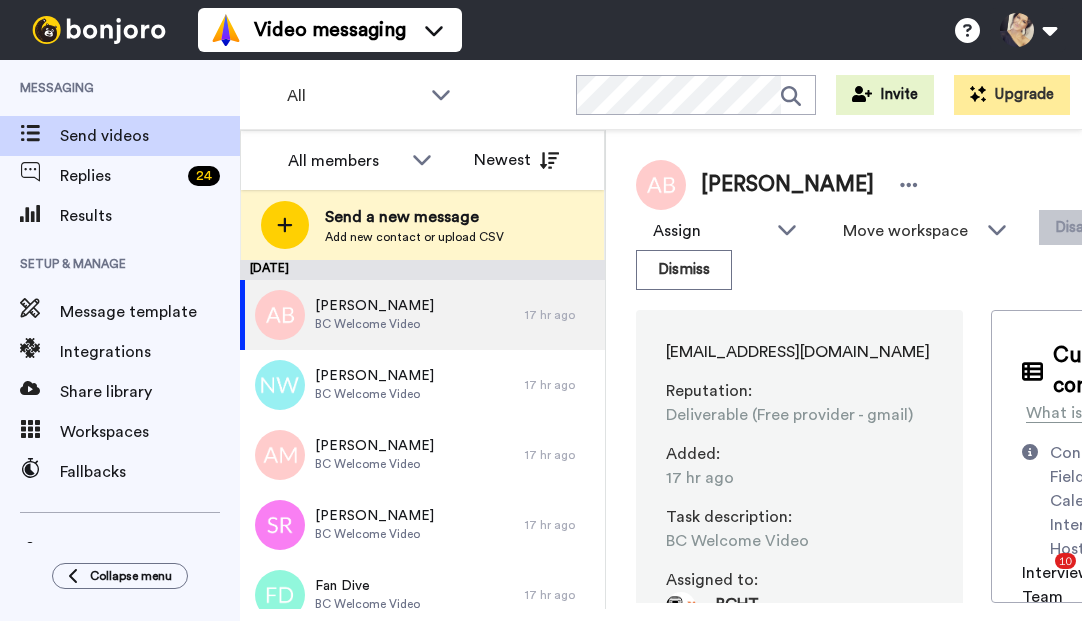 scroll, scrollTop: 0, scrollLeft: 0, axis: both 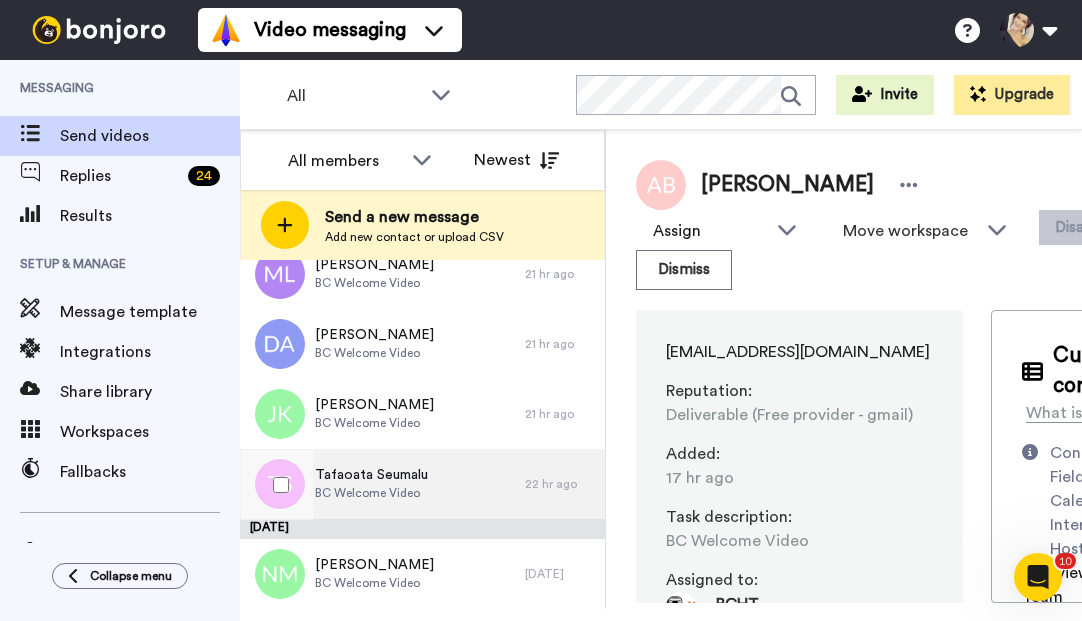click on "Tafaoata Seumalu" at bounding box center (371, 475) 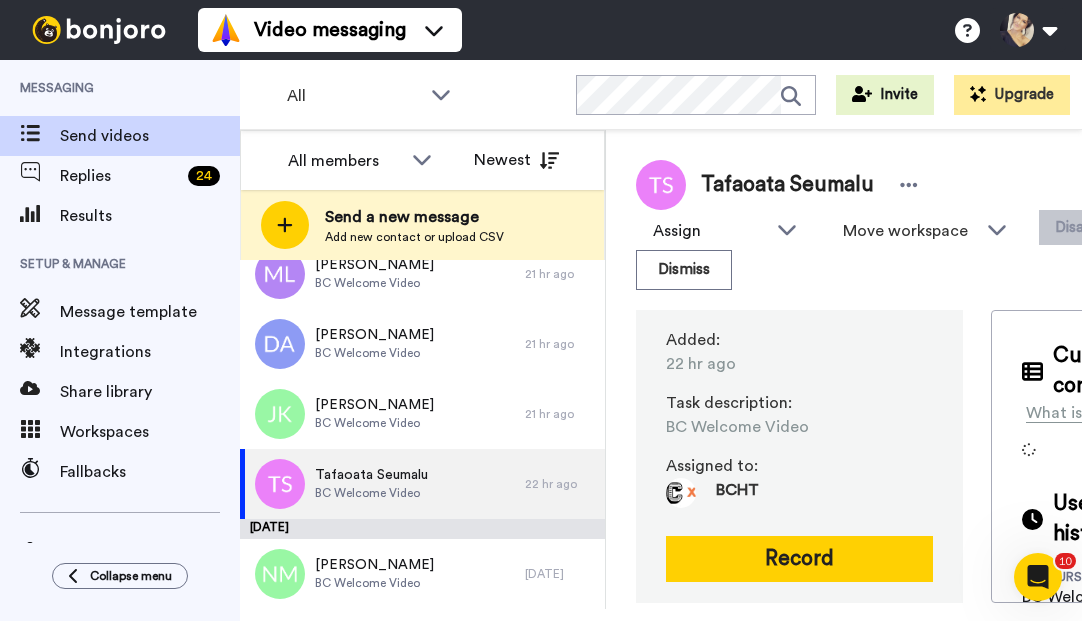 scroll, scrollTop: 366, scrollLeft: 0, axis: vertical 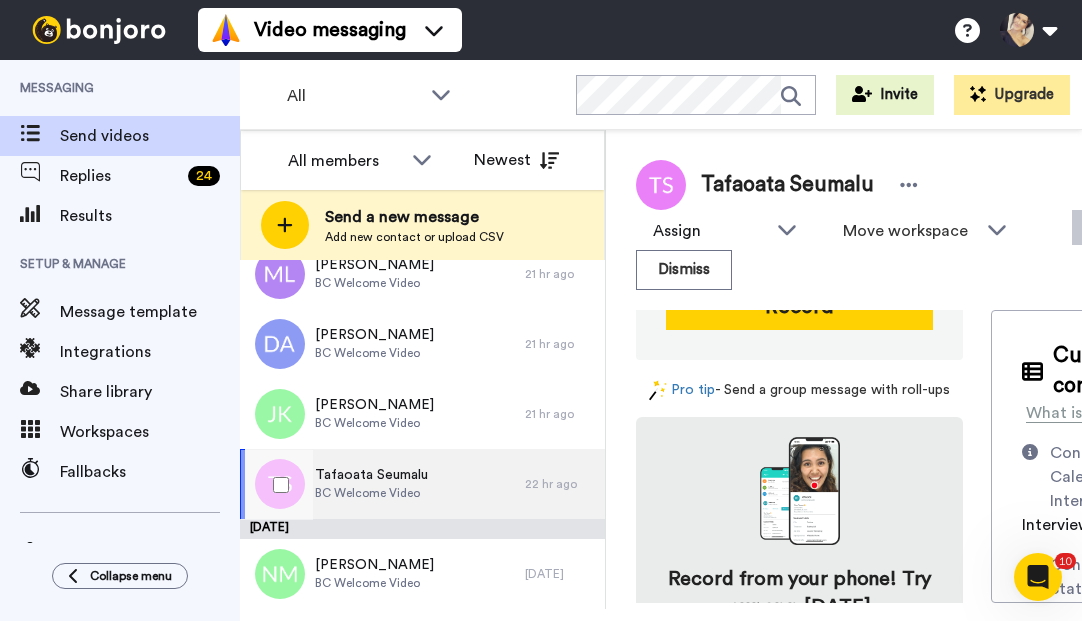 click on "Tafaoata Seumalu" at bounding box center [371, 475] 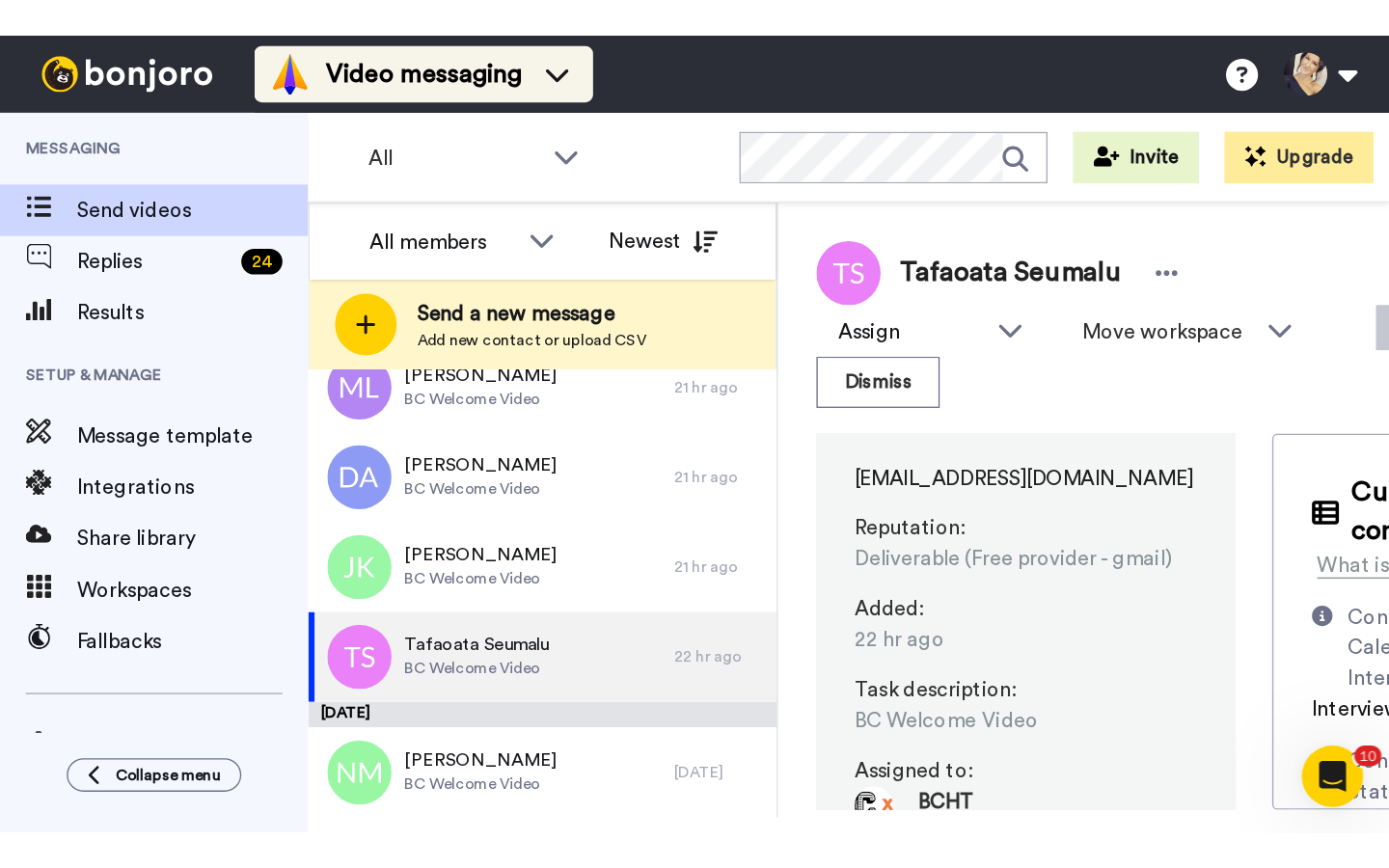scroll, scrollTop: 0, scrollLeft: 0, axis: both 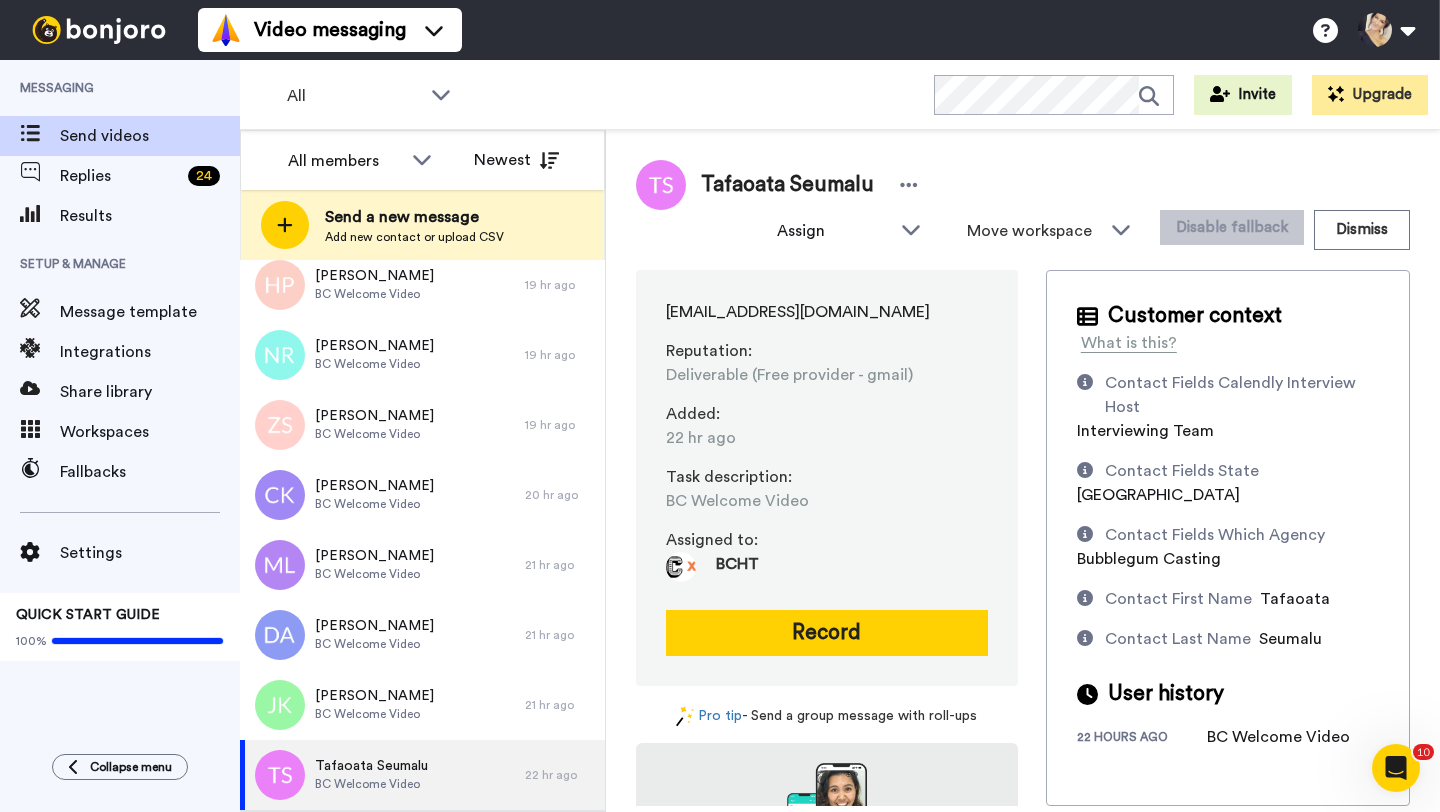 drag, startPoint x: 663, startPoint y: 313, endPoint x: 912, endPoint y: 307, distance: 249.07228 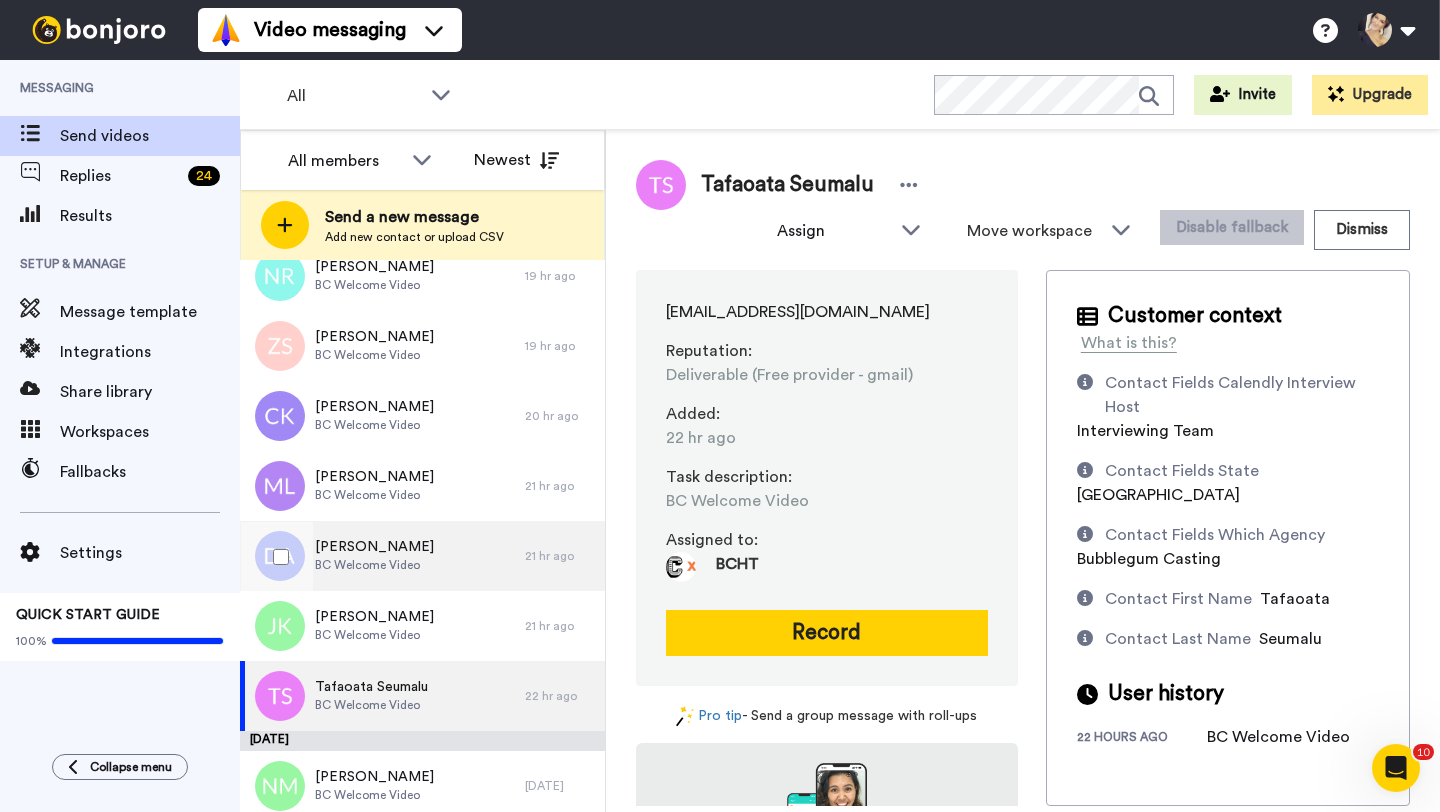 scroll, scrollTop: 678, scrollLeft: 0, axis: vertical 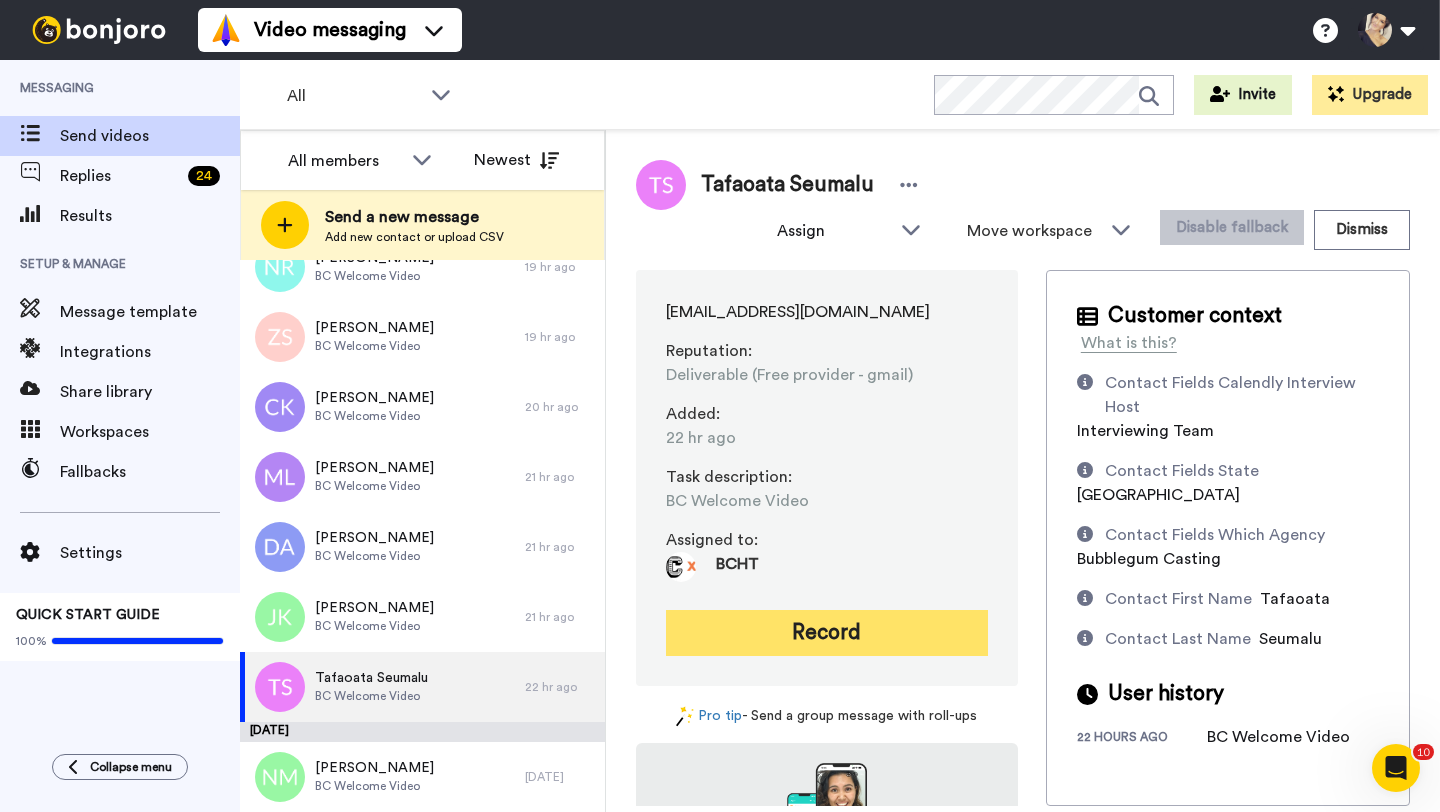 click on "Record" at bounding box center [827, 633] 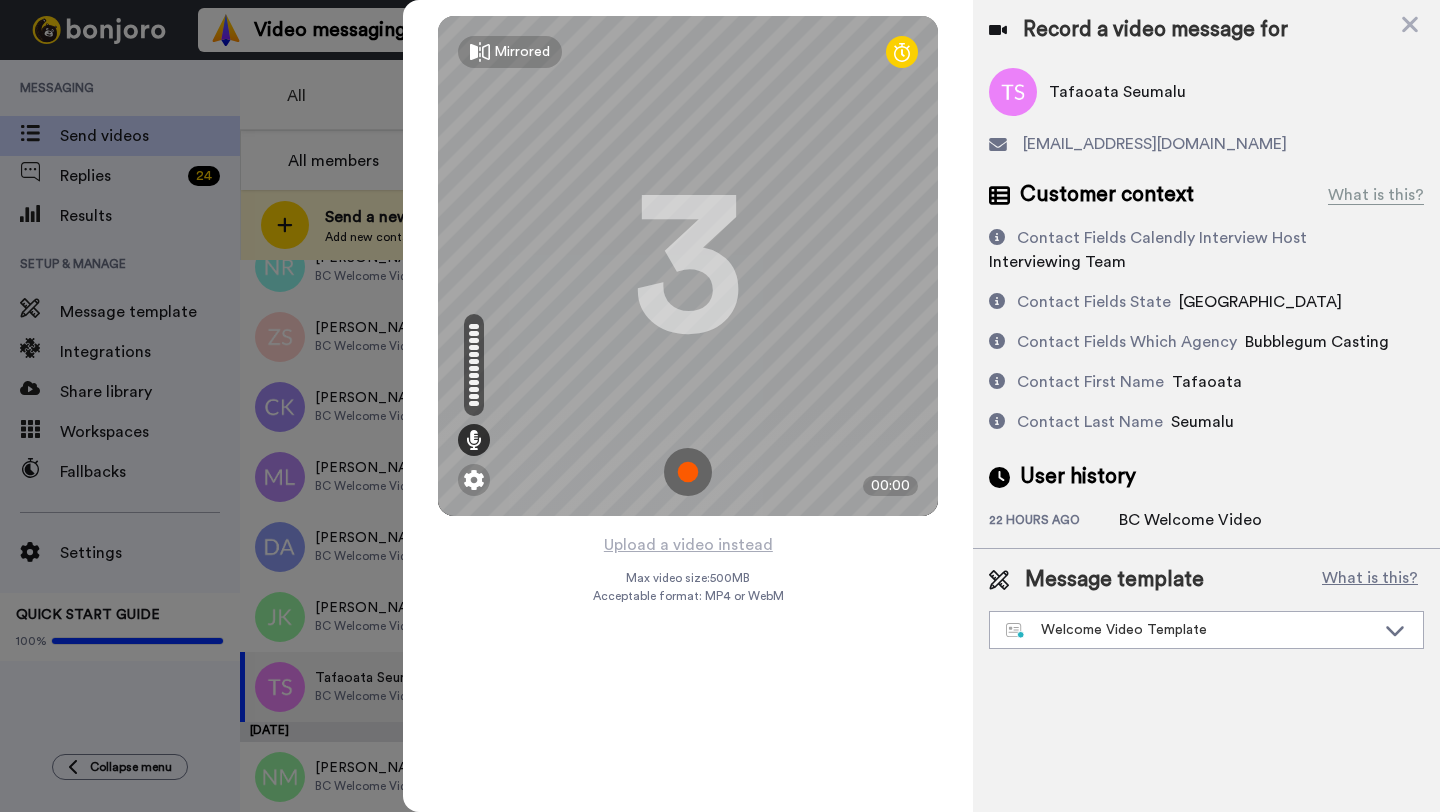click at bounding box center [688, 472] 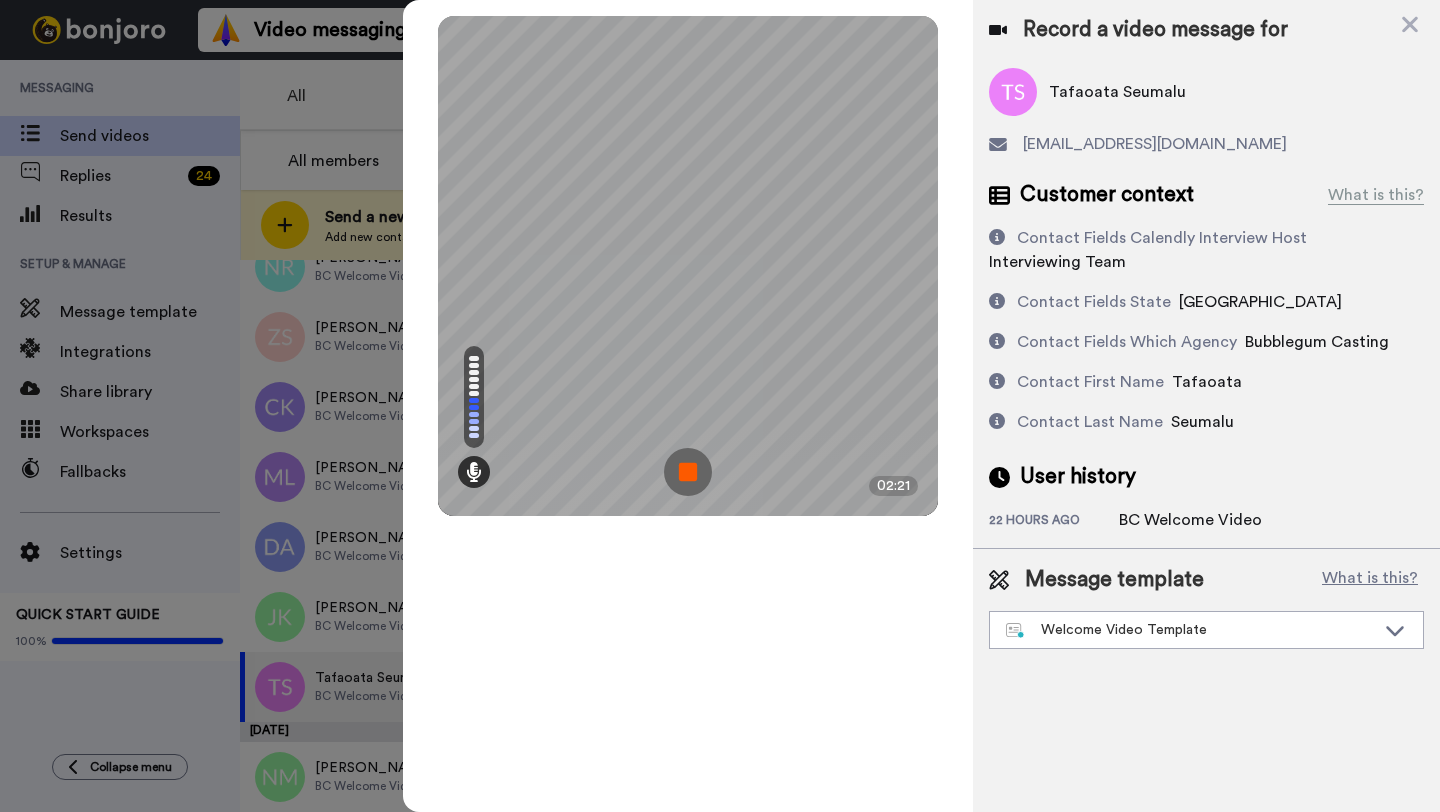 click at bounding box center (688, 472) 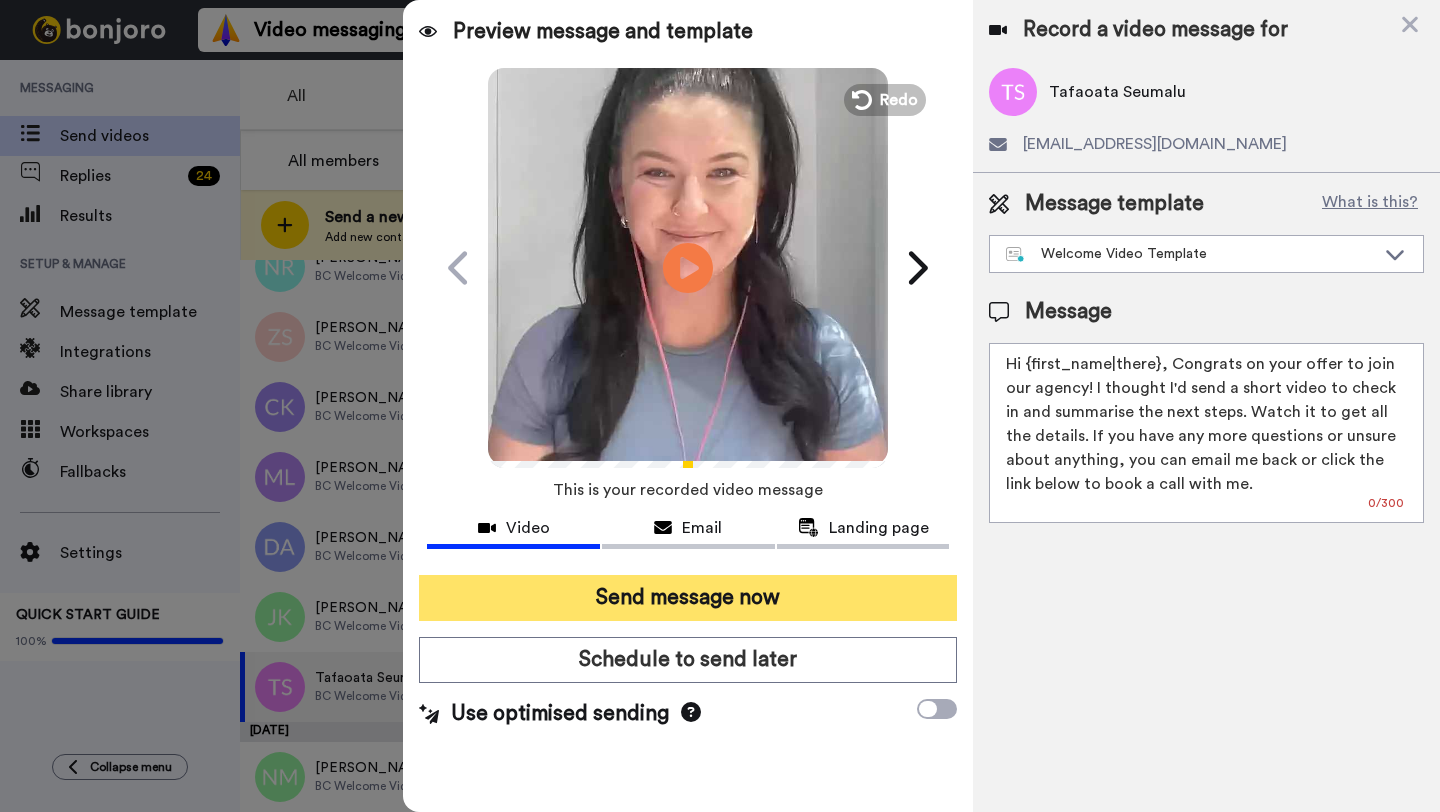 click on "Send message now" at bounding box center (688, 598) 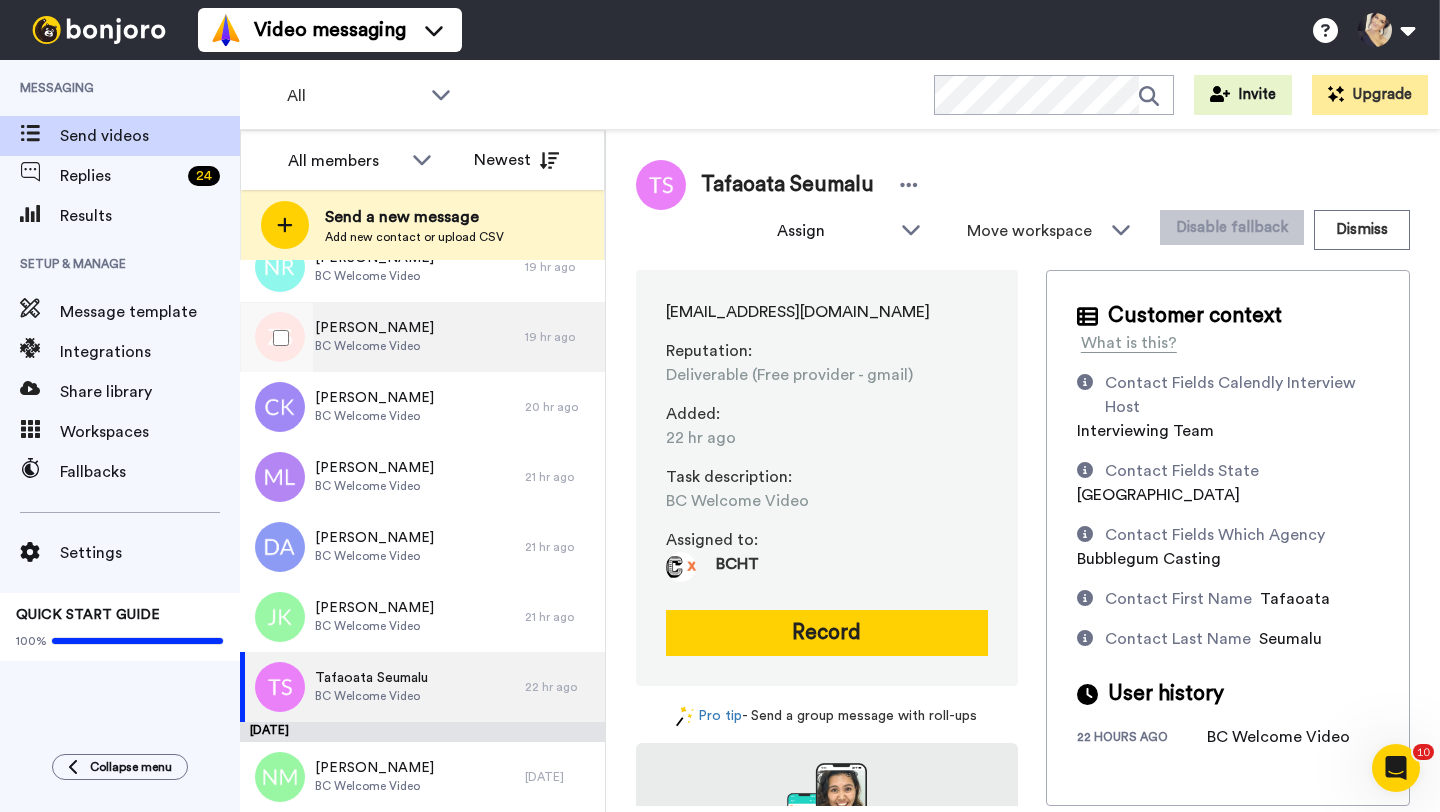 scroll, scrollTop: 0, scrollLeft: 0, axis: both 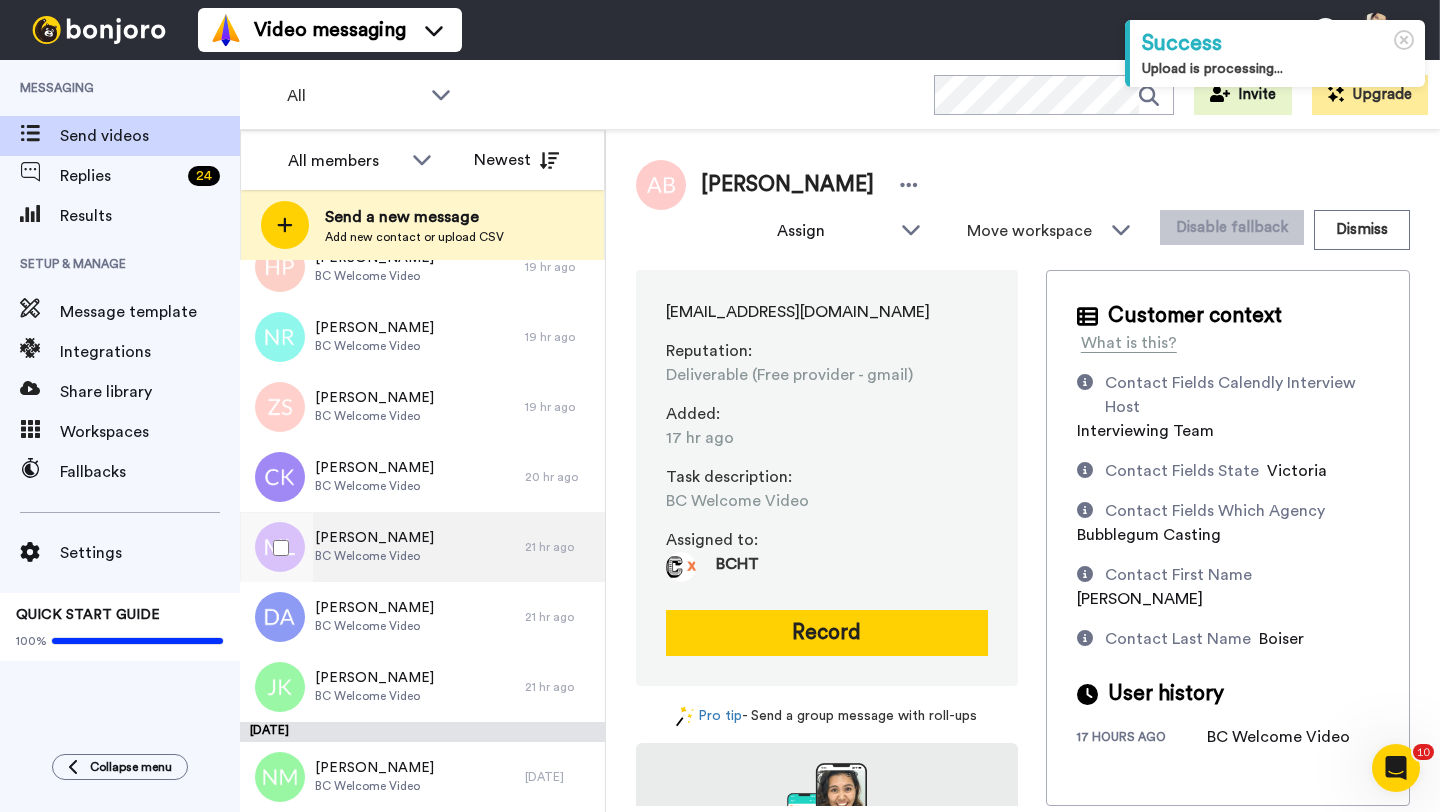 click on "[PERSON_NAME]" at bounding box center [374, 538] 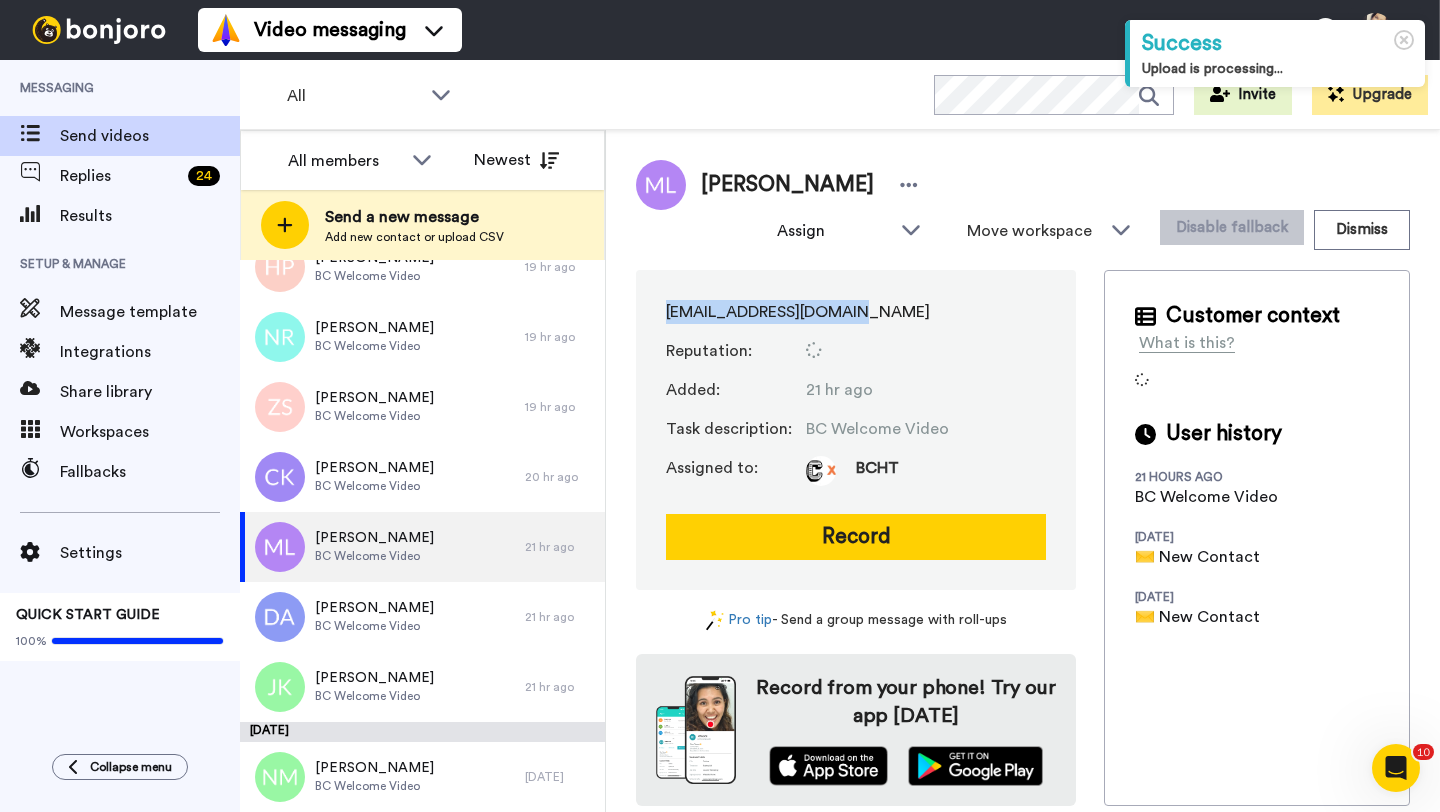 drag, startPoint x: 751, startPoint y: 306, endPoint x: 888, endPoint y: 304, distance: 137.0146 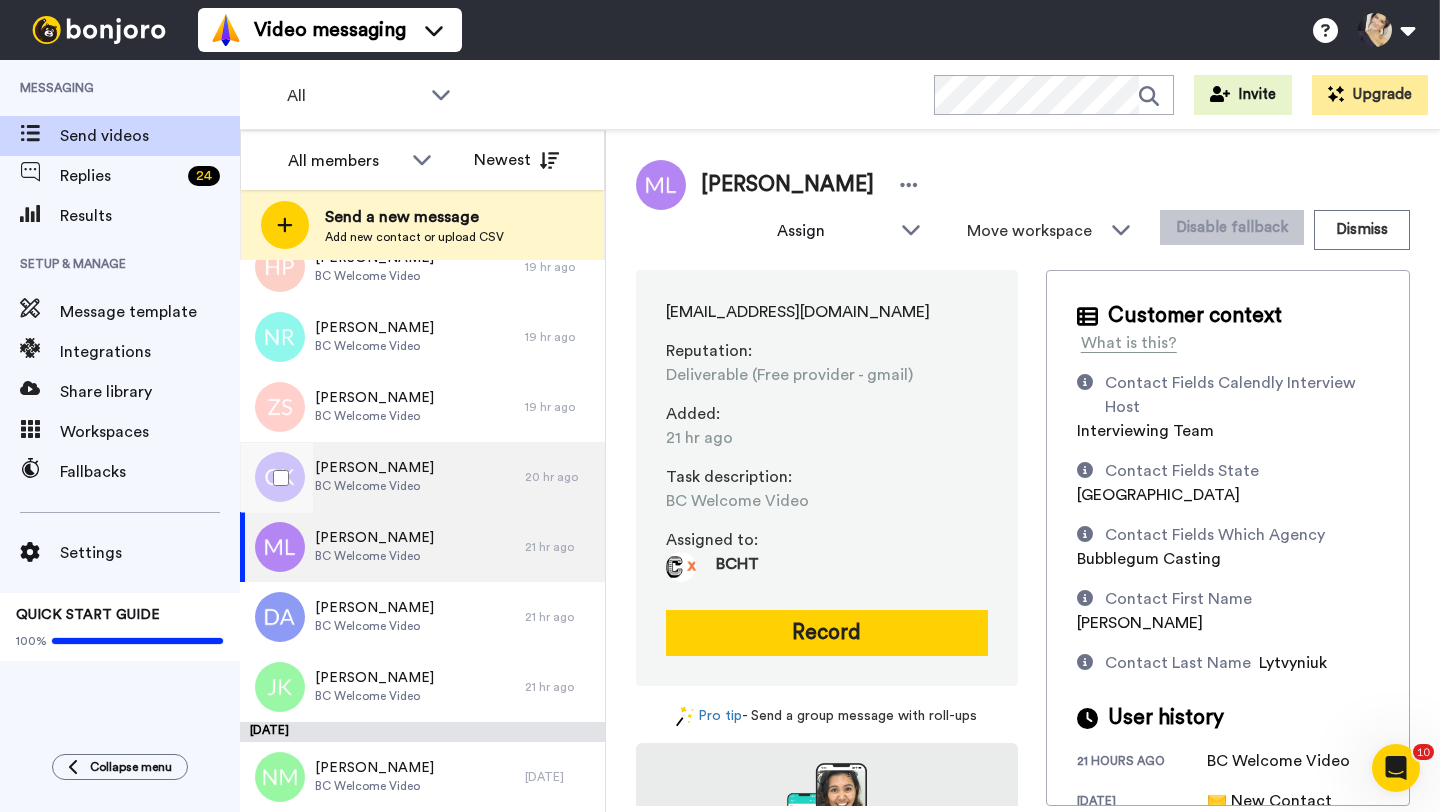 click on "Chala Kabal BC Welcome Video" at bounding box center [374, 477] 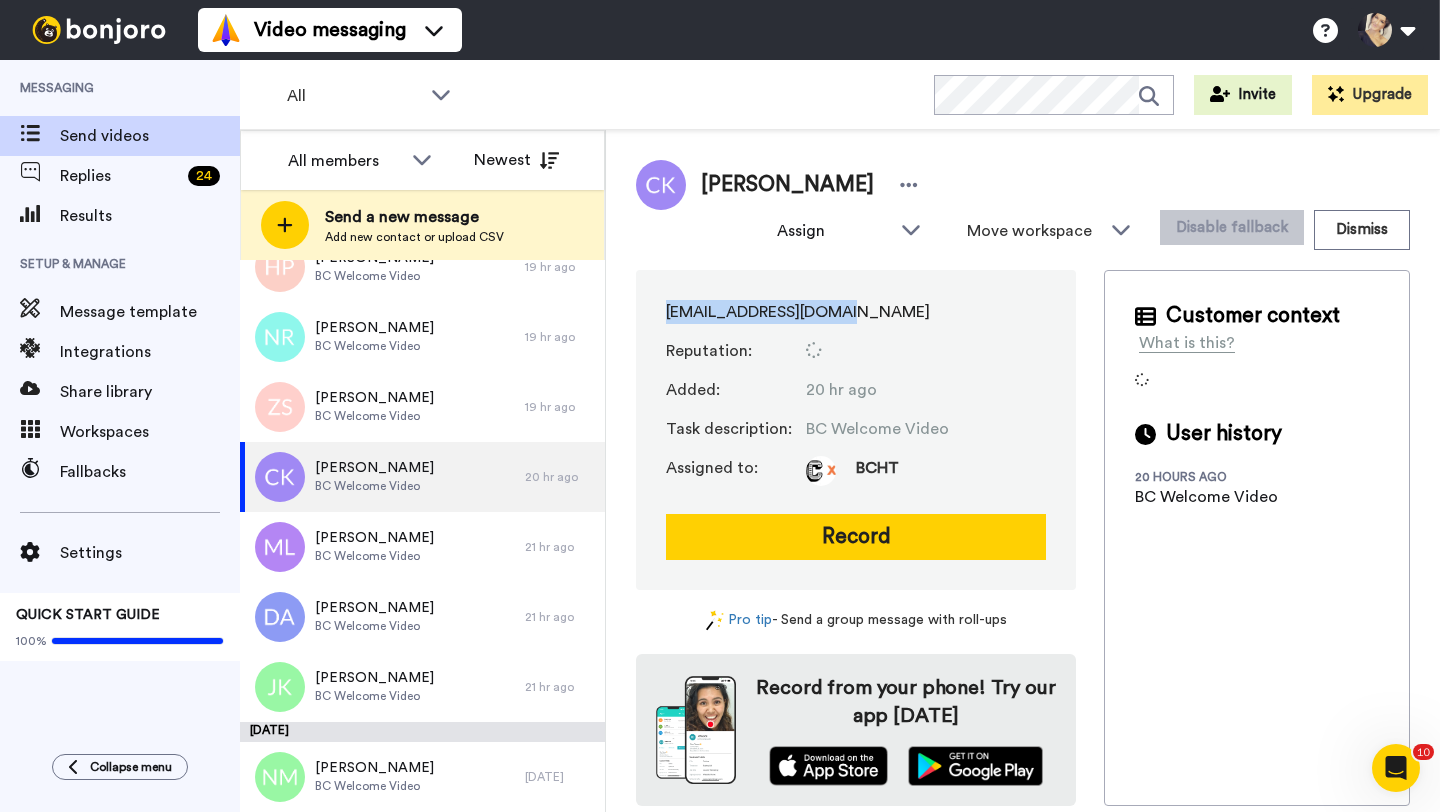 drag, startPoint x: 651, startPoint y: 312, endPoint x: 893, endPoint y: 310, distance: 242.00827 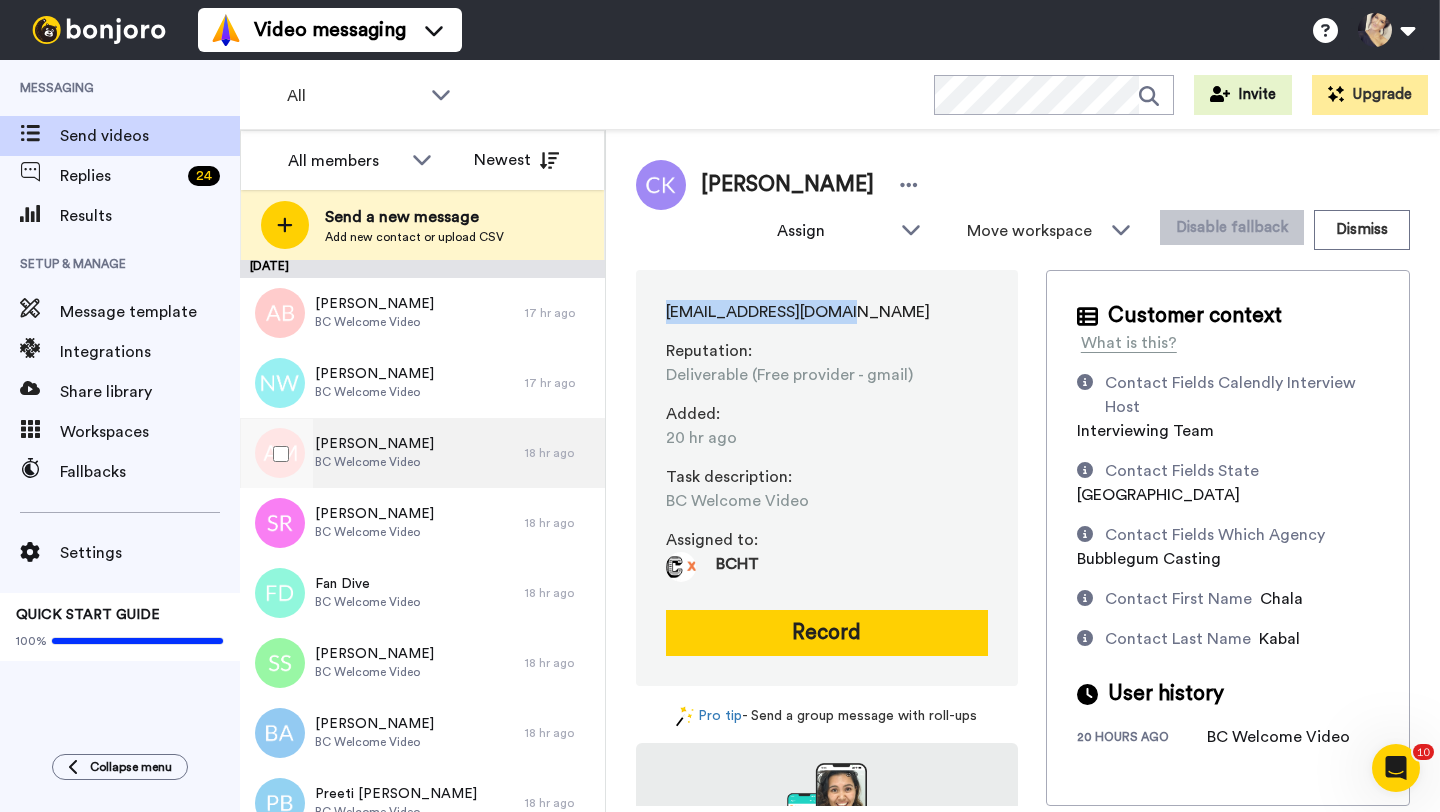 scroll, scrollTop: 0, scrollLeft: 0, axis: both 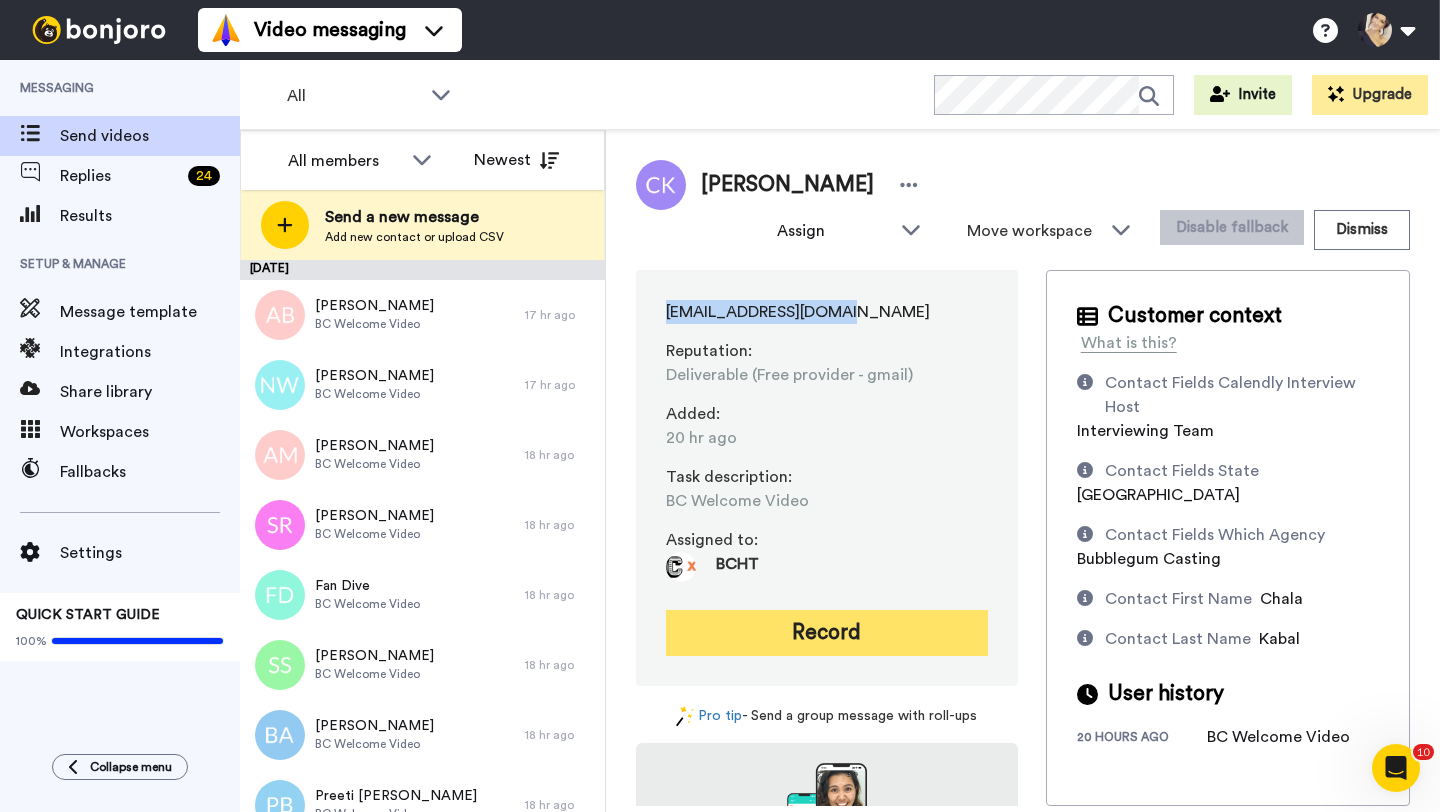 click on "Record" at bounding box center (827, 633) 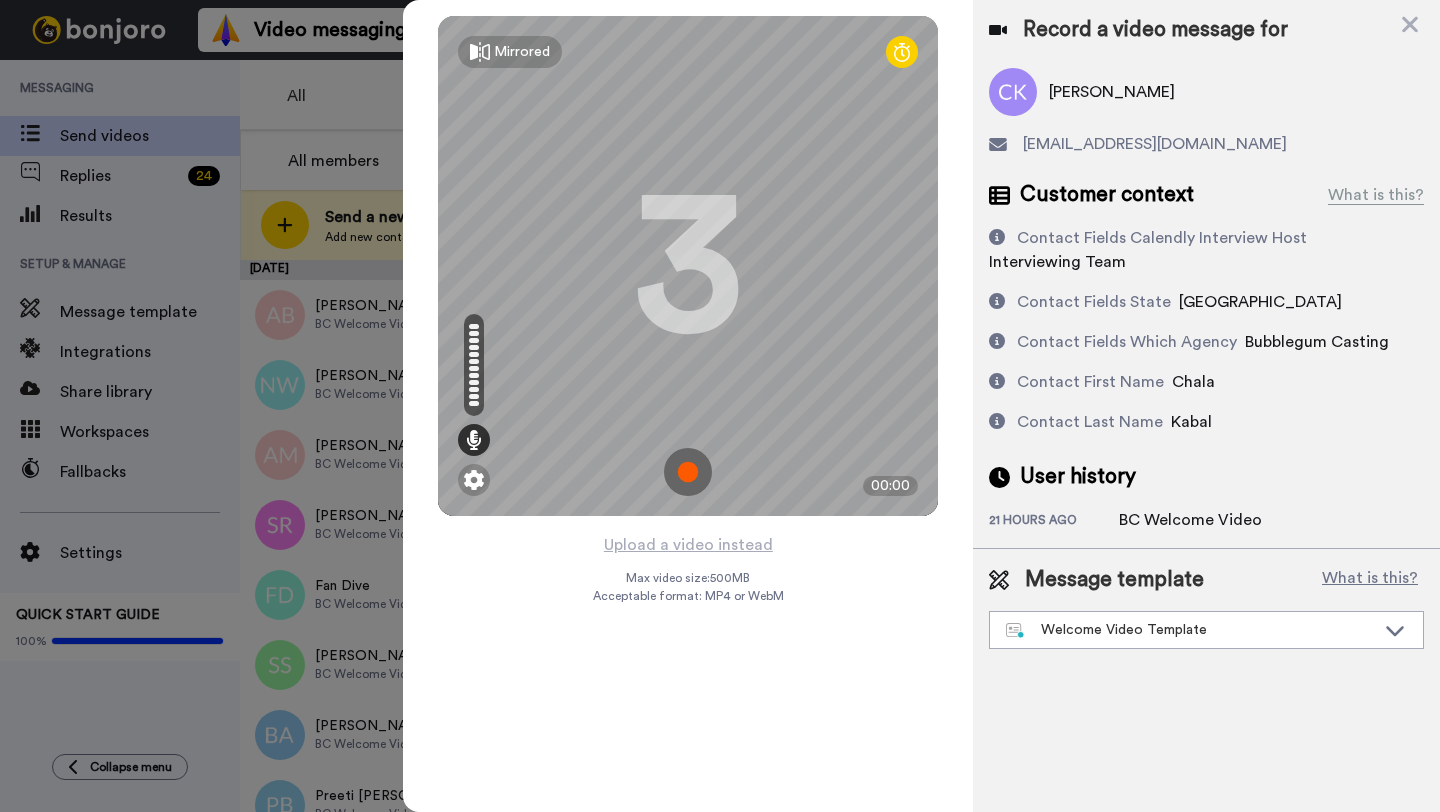 click at bounding box center (688, 472) 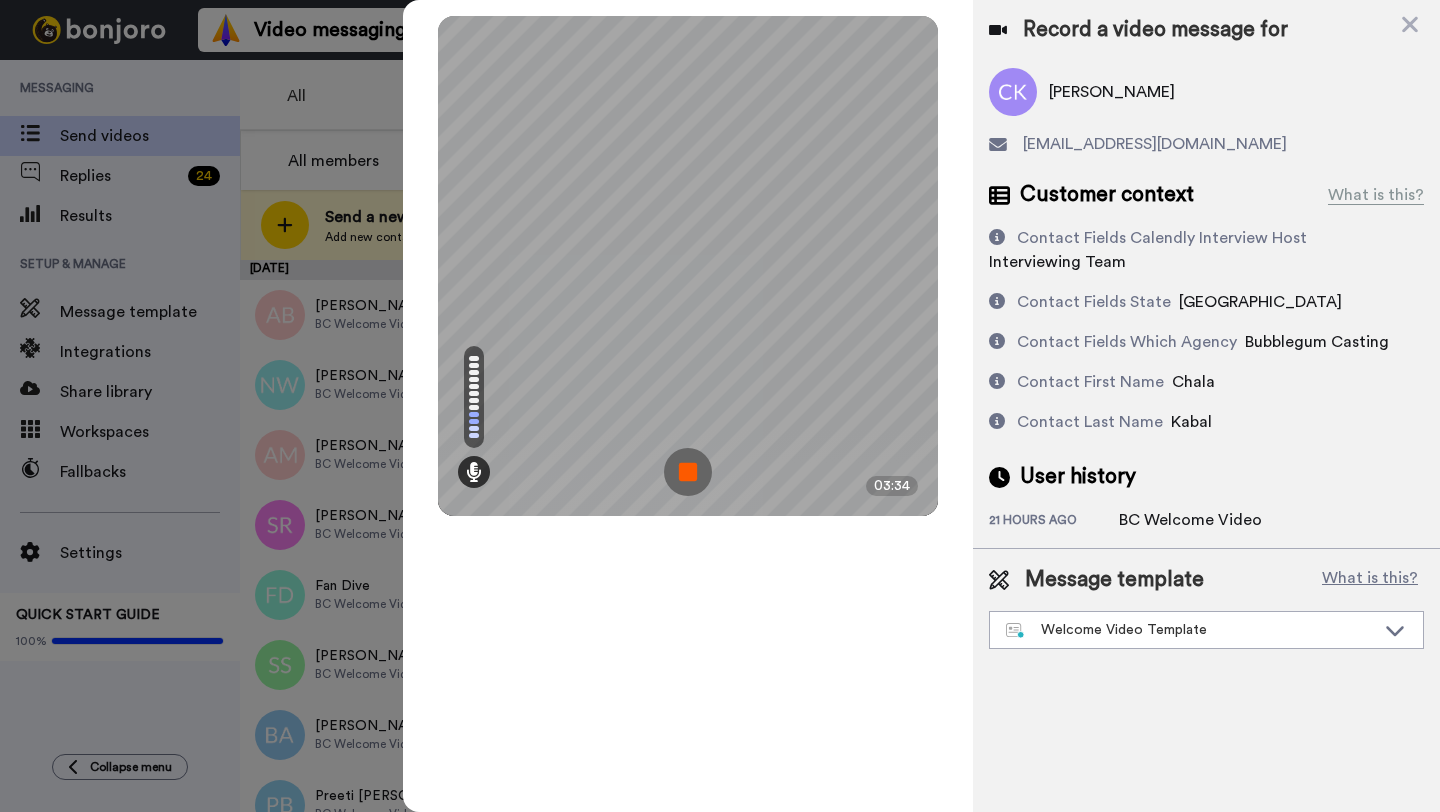 click at bounding box center (688, 472) 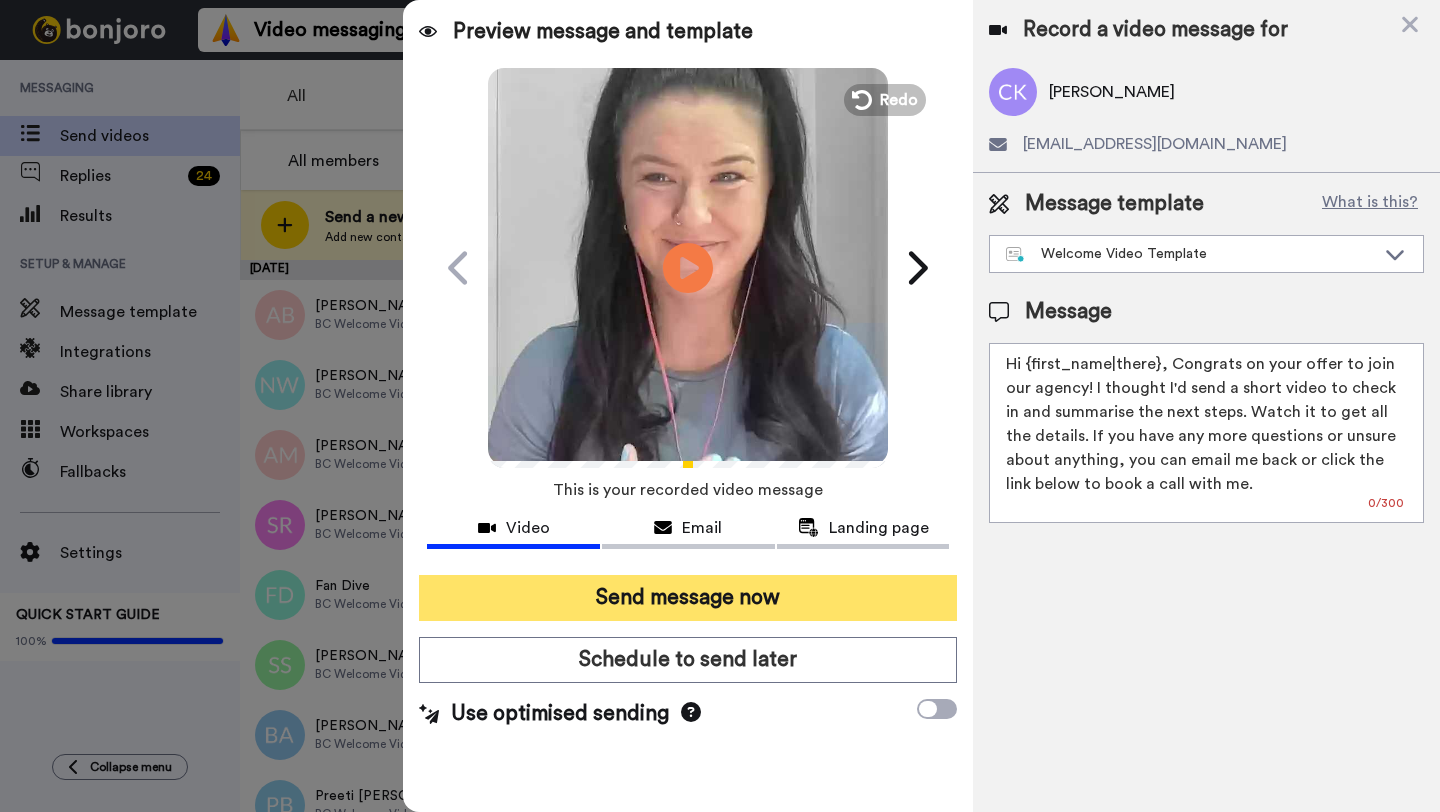 click on "Send message now" at bounding box center (688, 598) 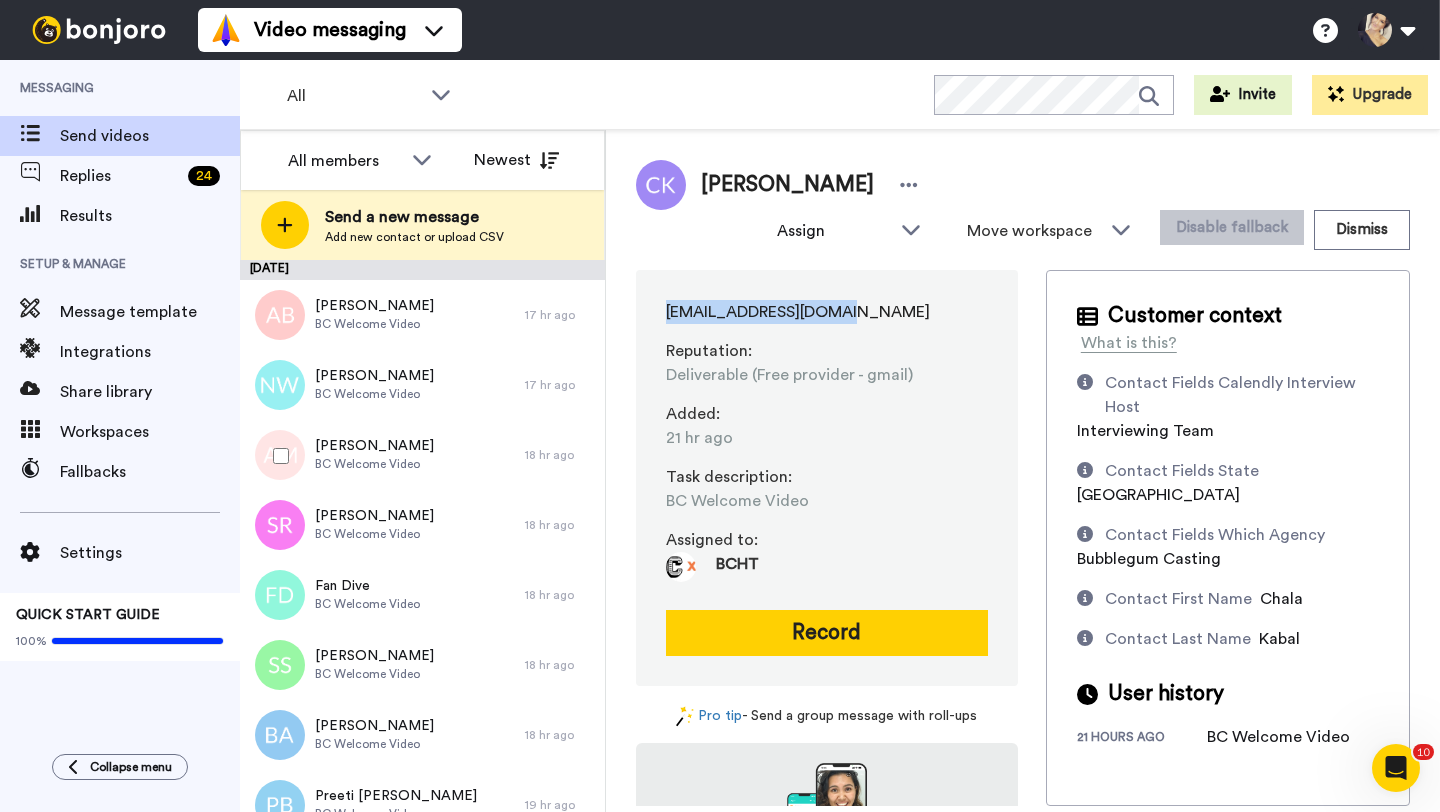 scroll, scrollTop: 0, scrollLeft: 0, axis: both 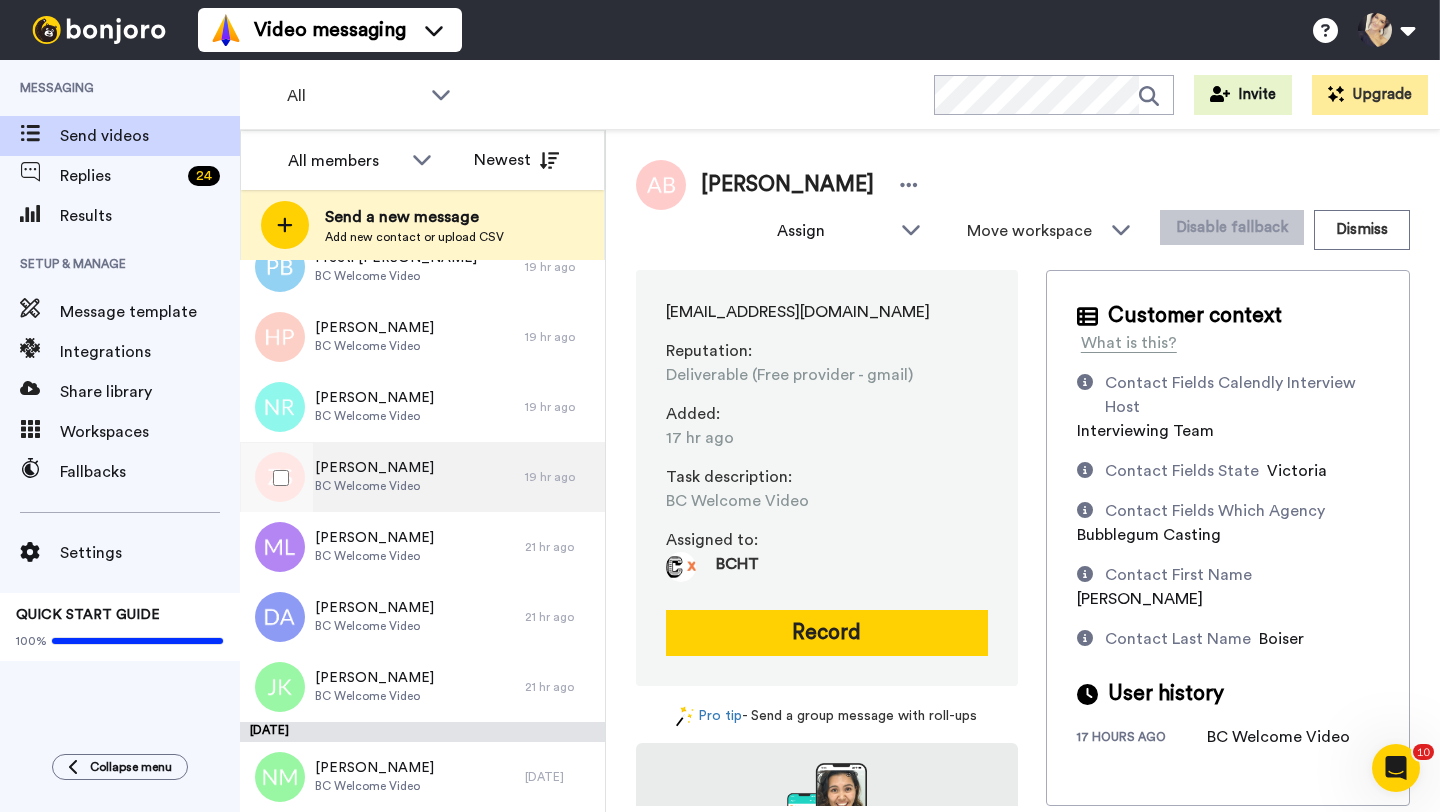 click on "[PERSON_NAME]" at bounding box center [374, 468] 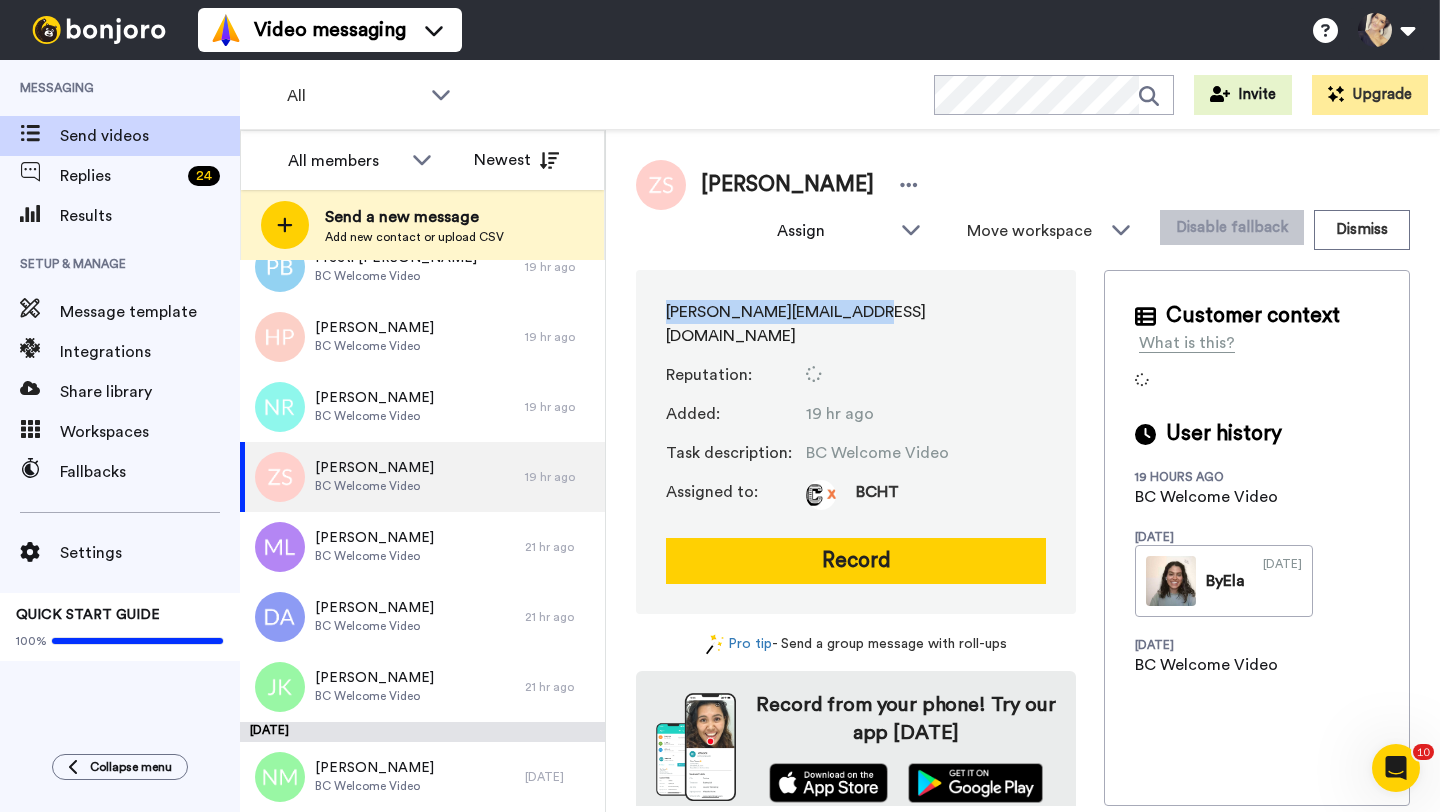 drag, startPoint x: 663, startPoint y: 317, endPoint x: 862, endPoint y: 300, distance: 199.72481 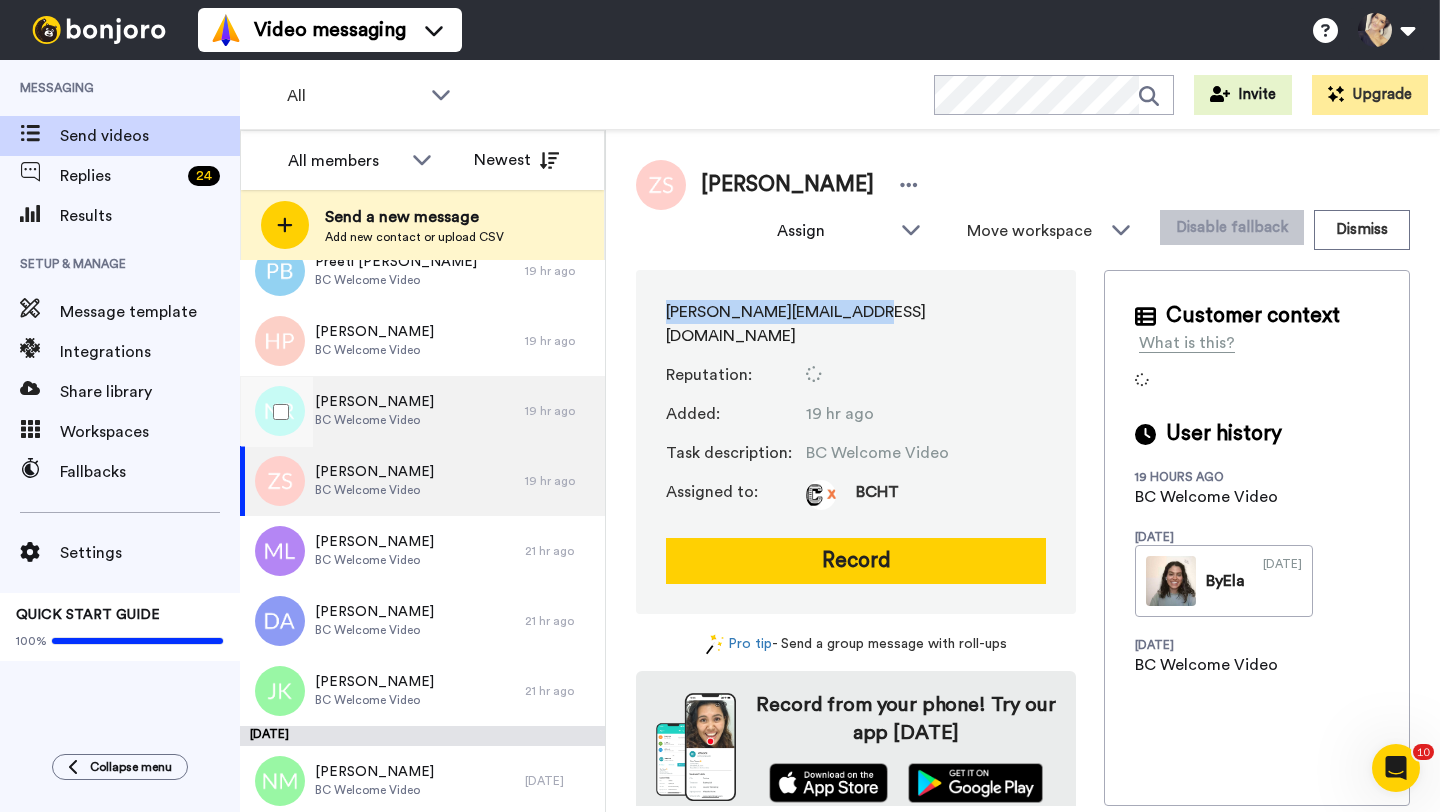 scroll, scrollTop: 534, scrollLeft: 0, axis: vertical 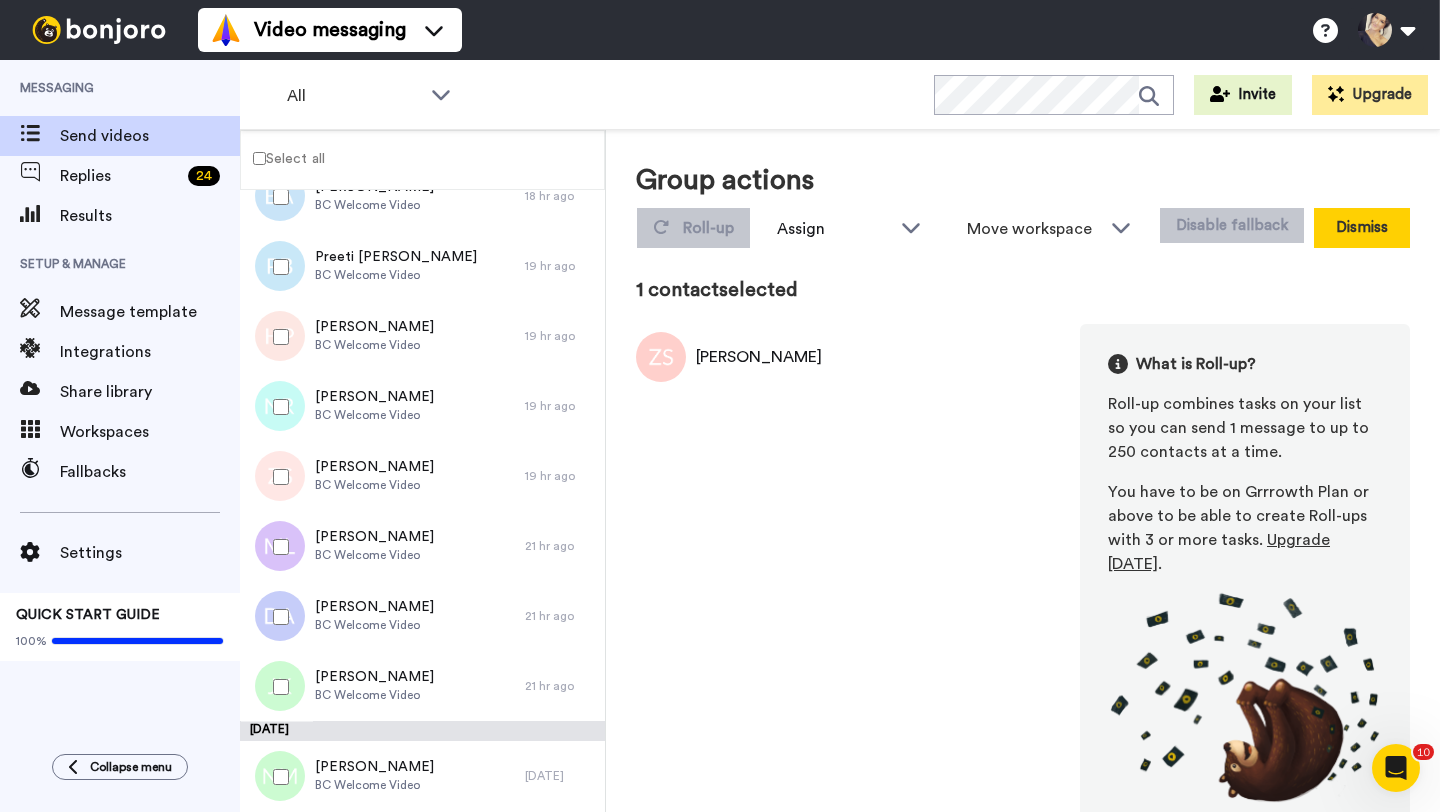 click on "Dismiss" at bounding box center [1362, 228] 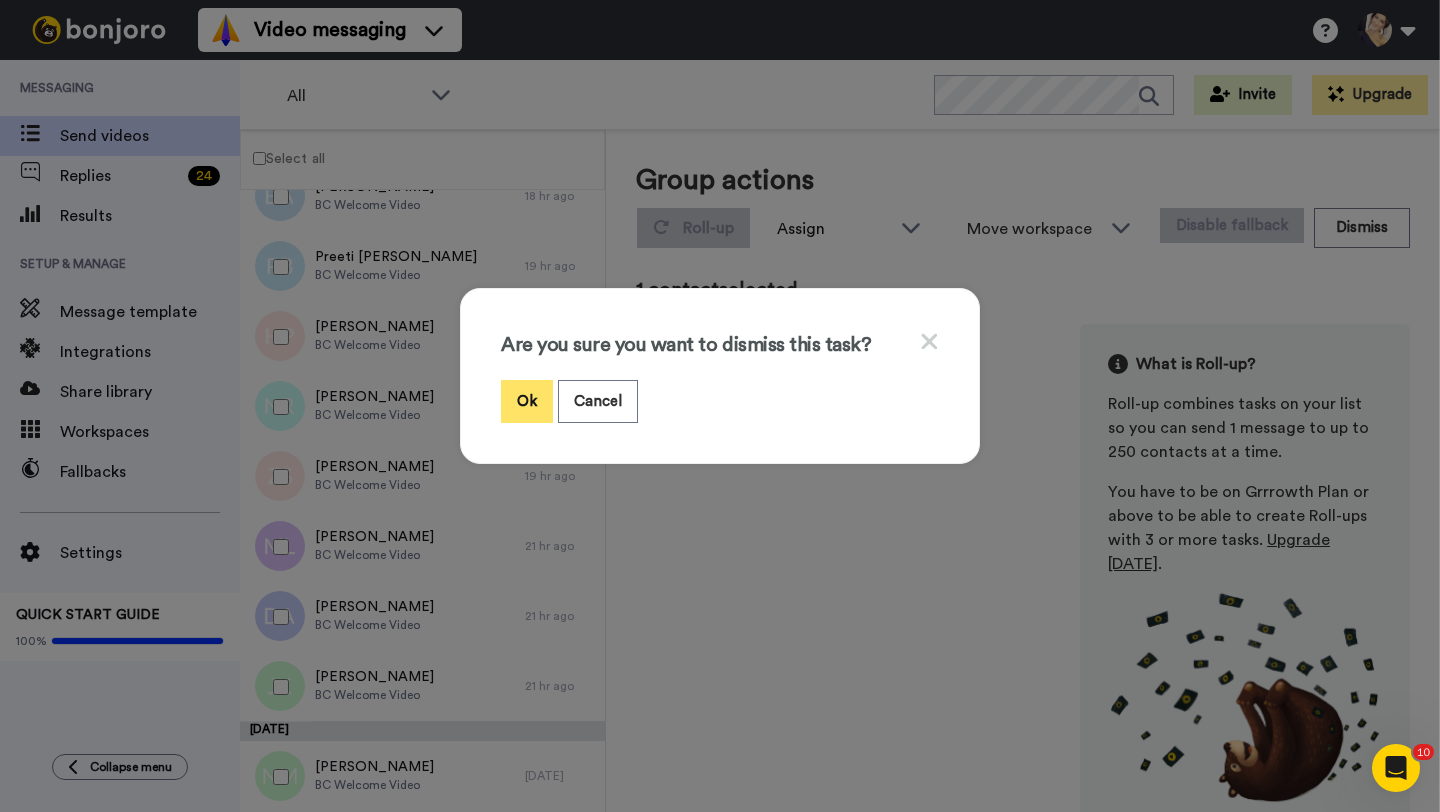 click on "Ok" at bounding box center (527, 401) 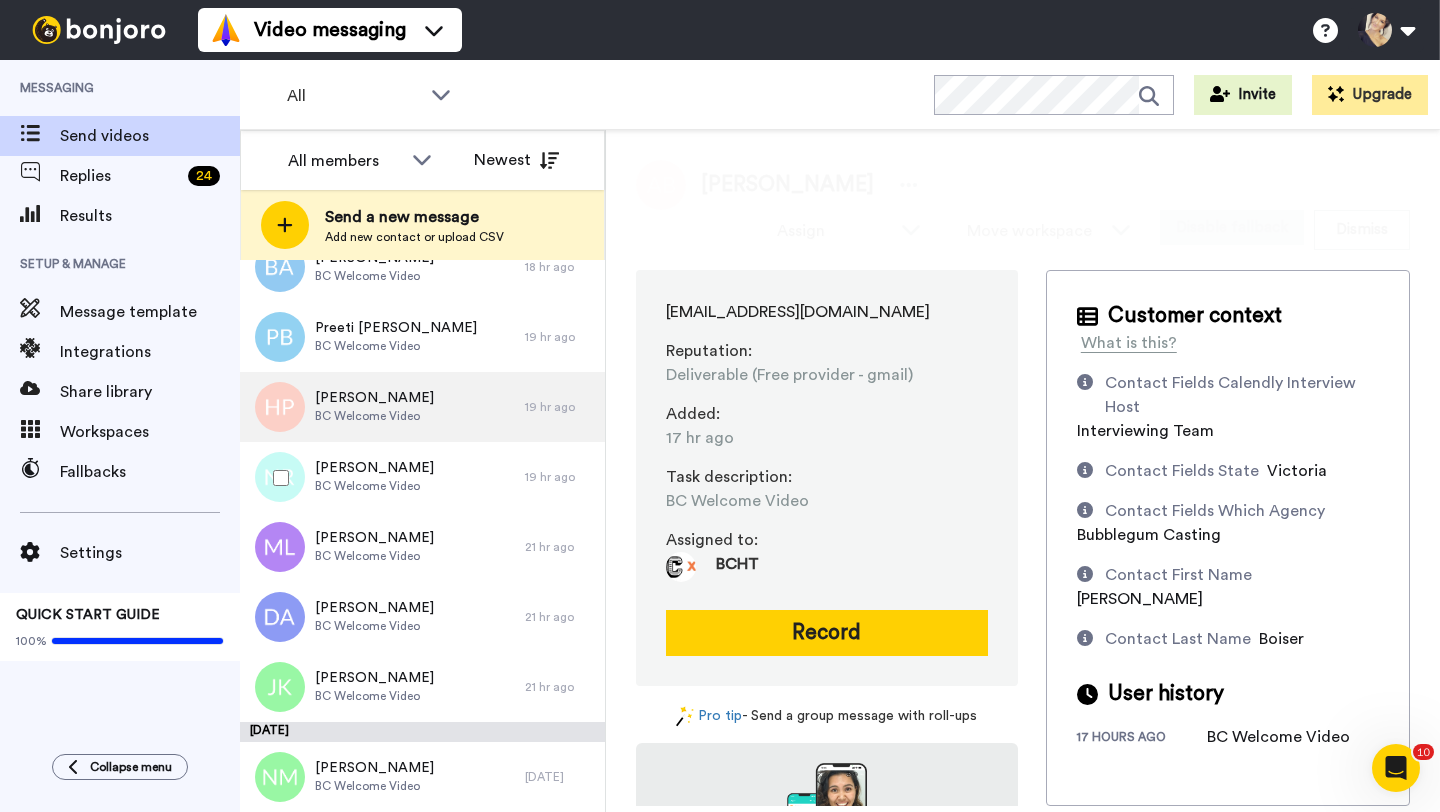 scroll, scrollTop: 468, scrollLeft: 0, axis: vertical 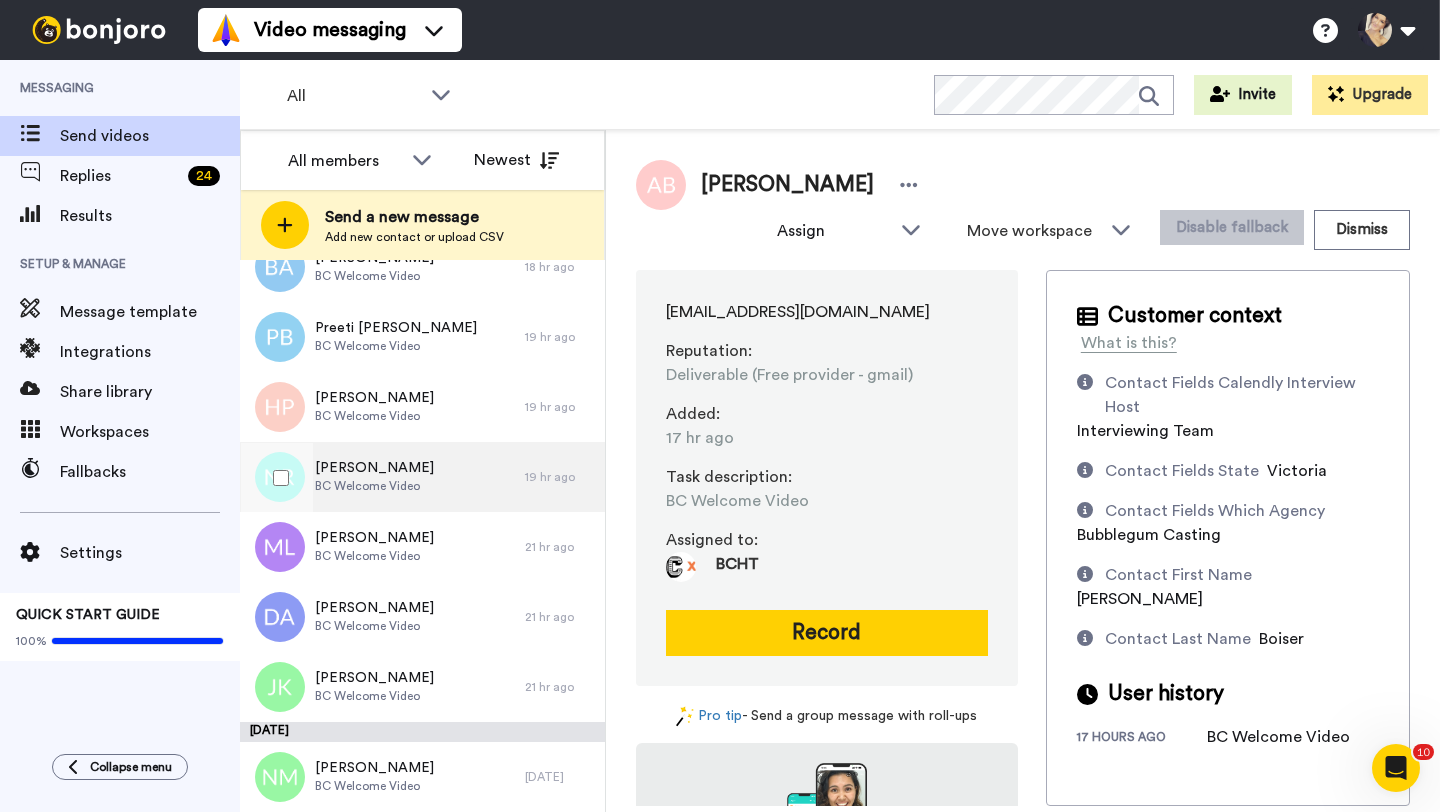 click on "[PERSON_NAME]" at bounding box center (374, 468) 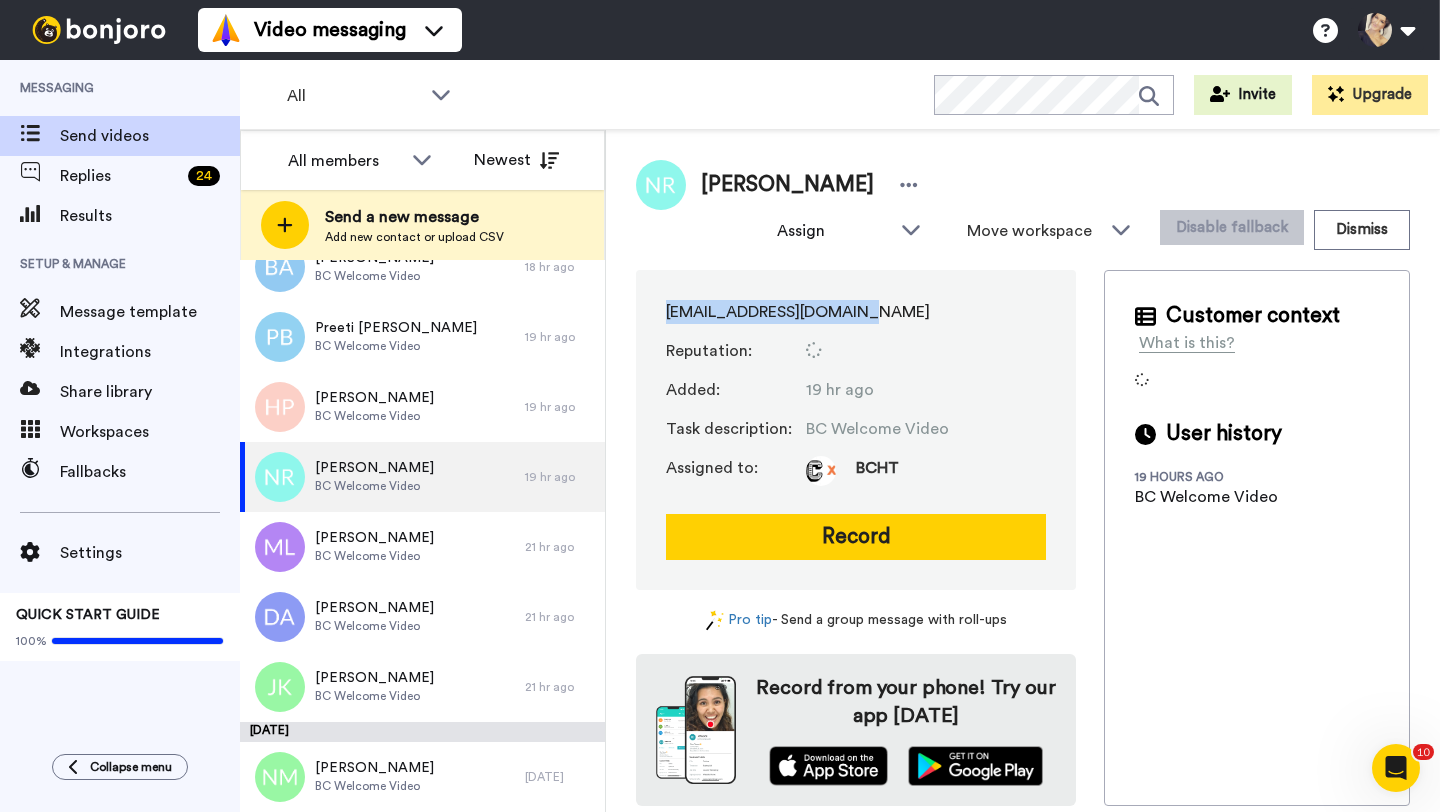 drag, startPoint x: 648, startPoint y: 304, endPoint x: 848, endPoint y: 303, distance: 200.0025 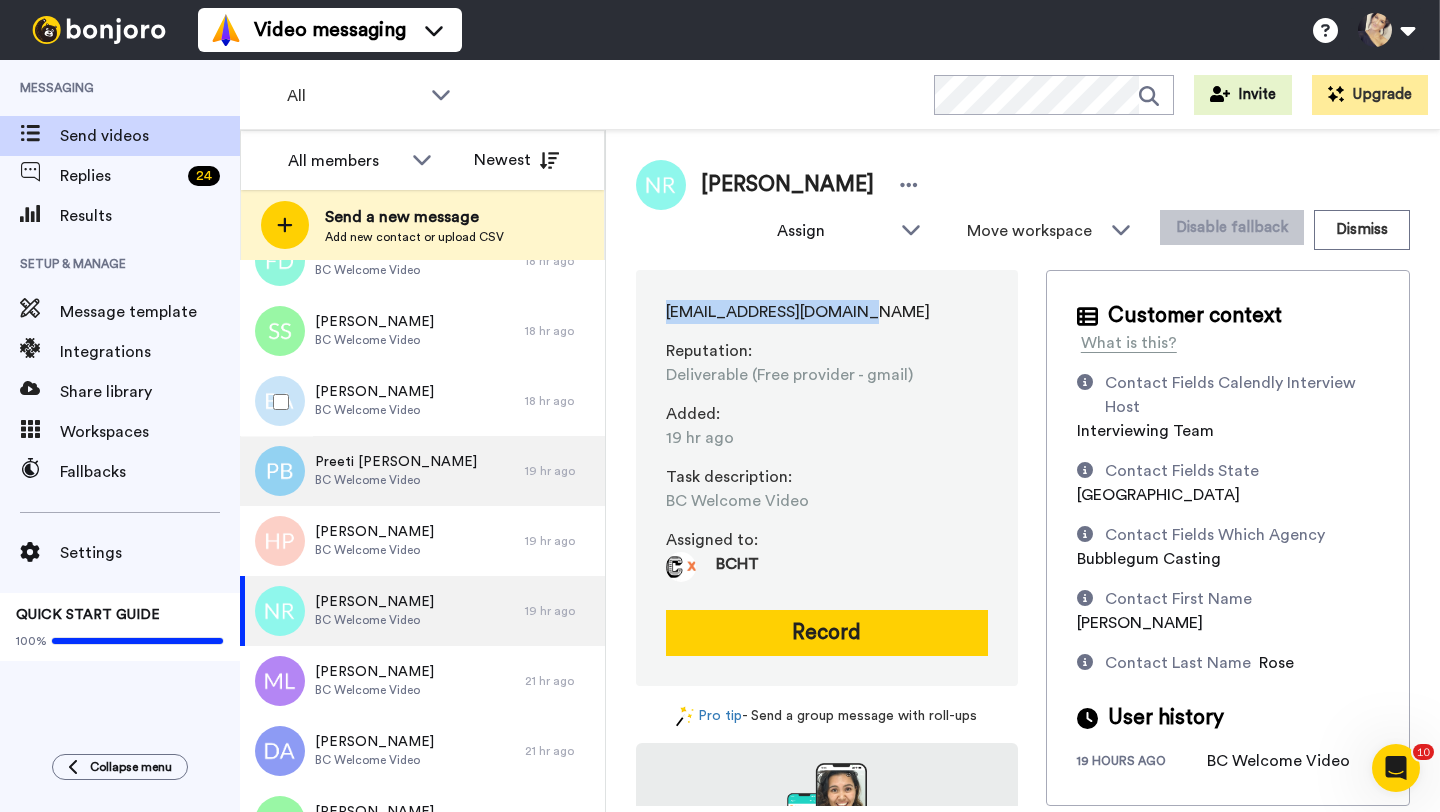 scroll, scrollTop: 343, scrollLeft: 0, axis: vertical 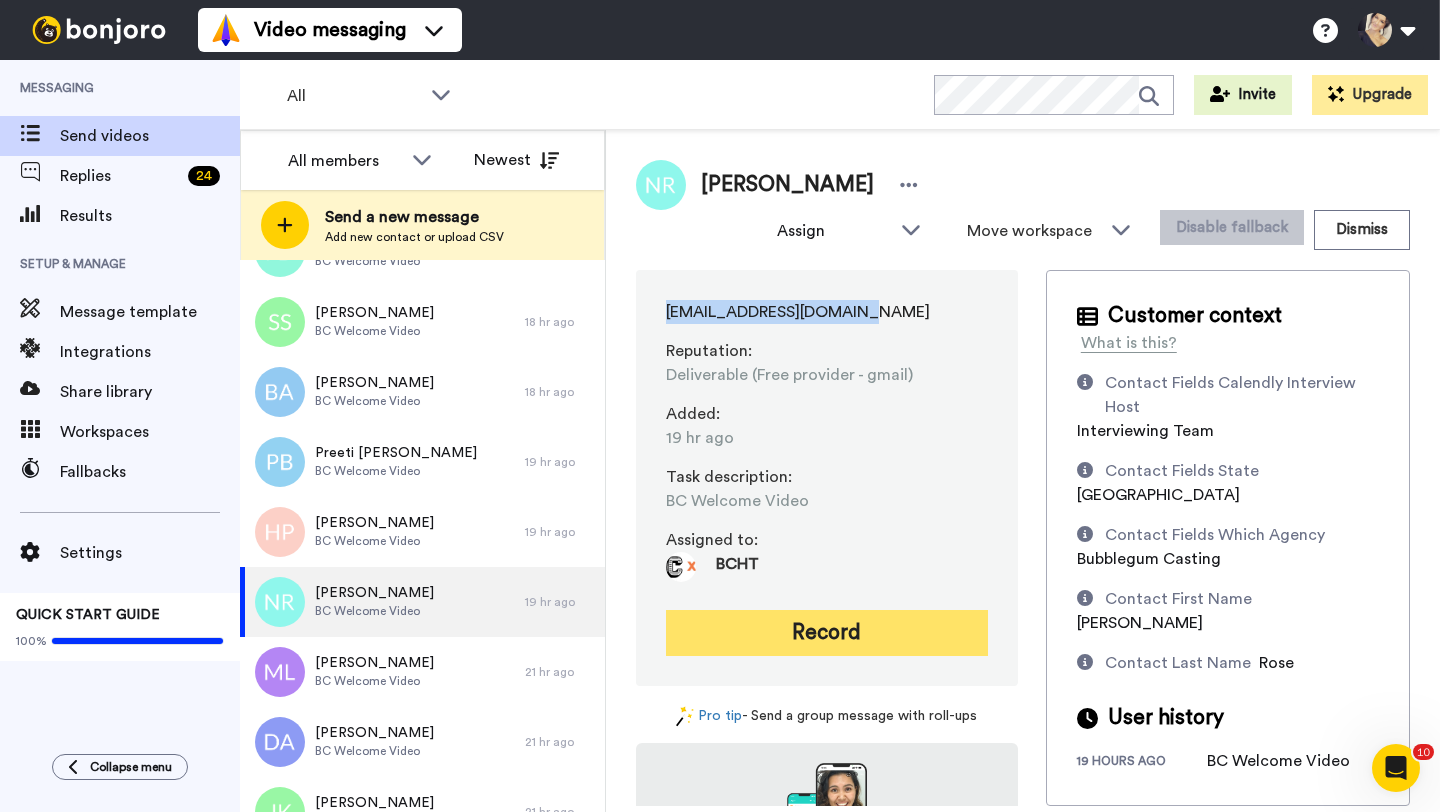 click on "Record" at bounding box center (827, 633) 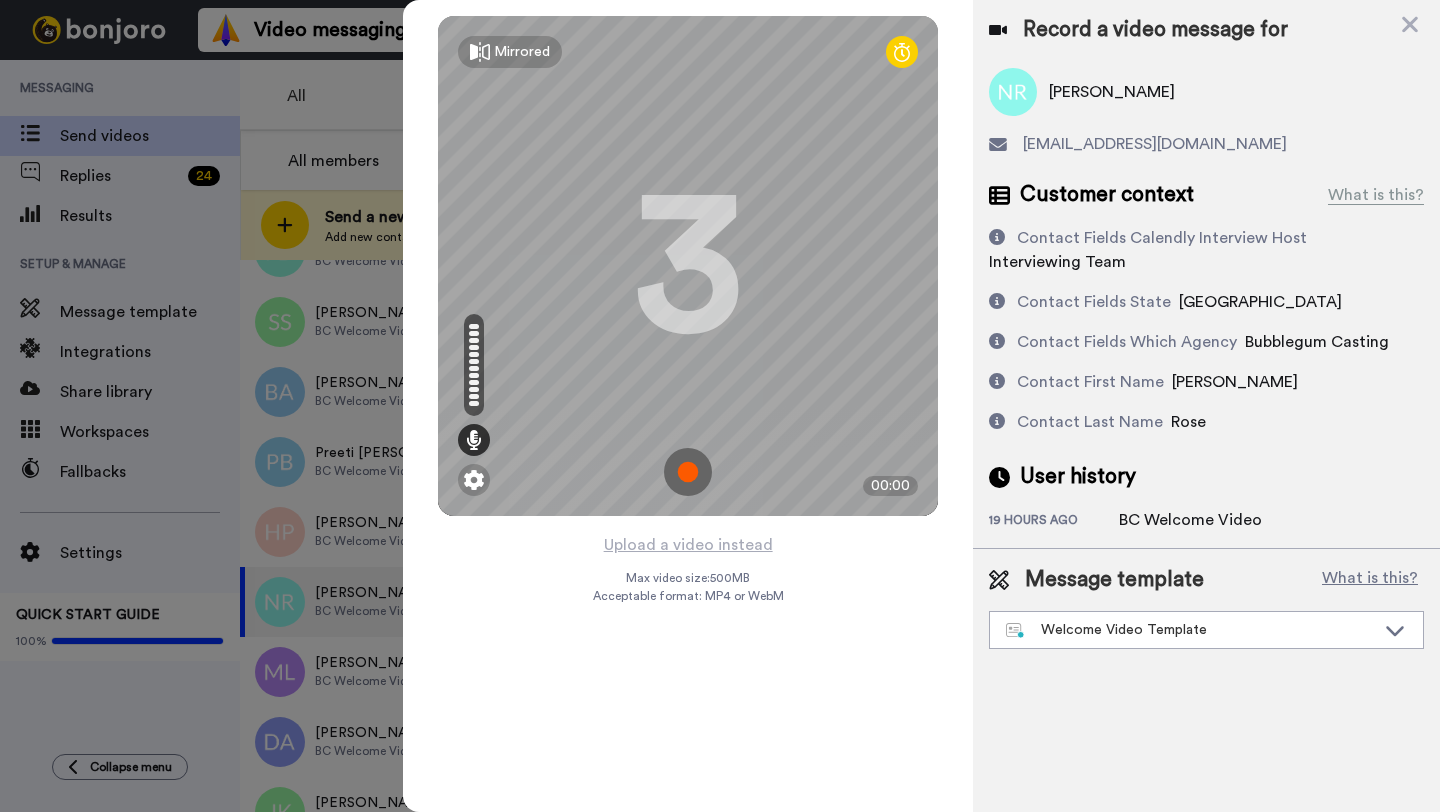 click at bounding box center (688, 472) 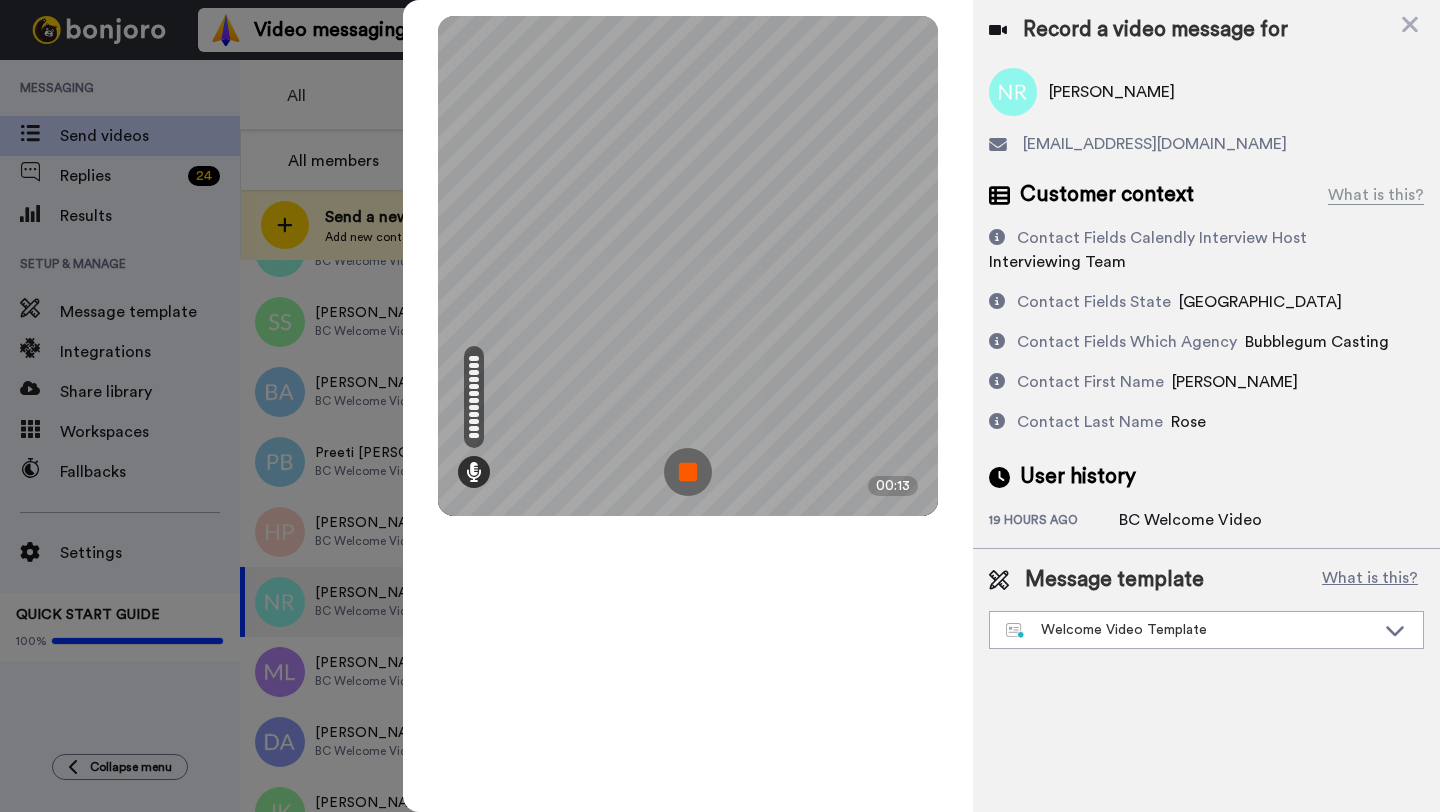 click at bounding box center (688, 472) 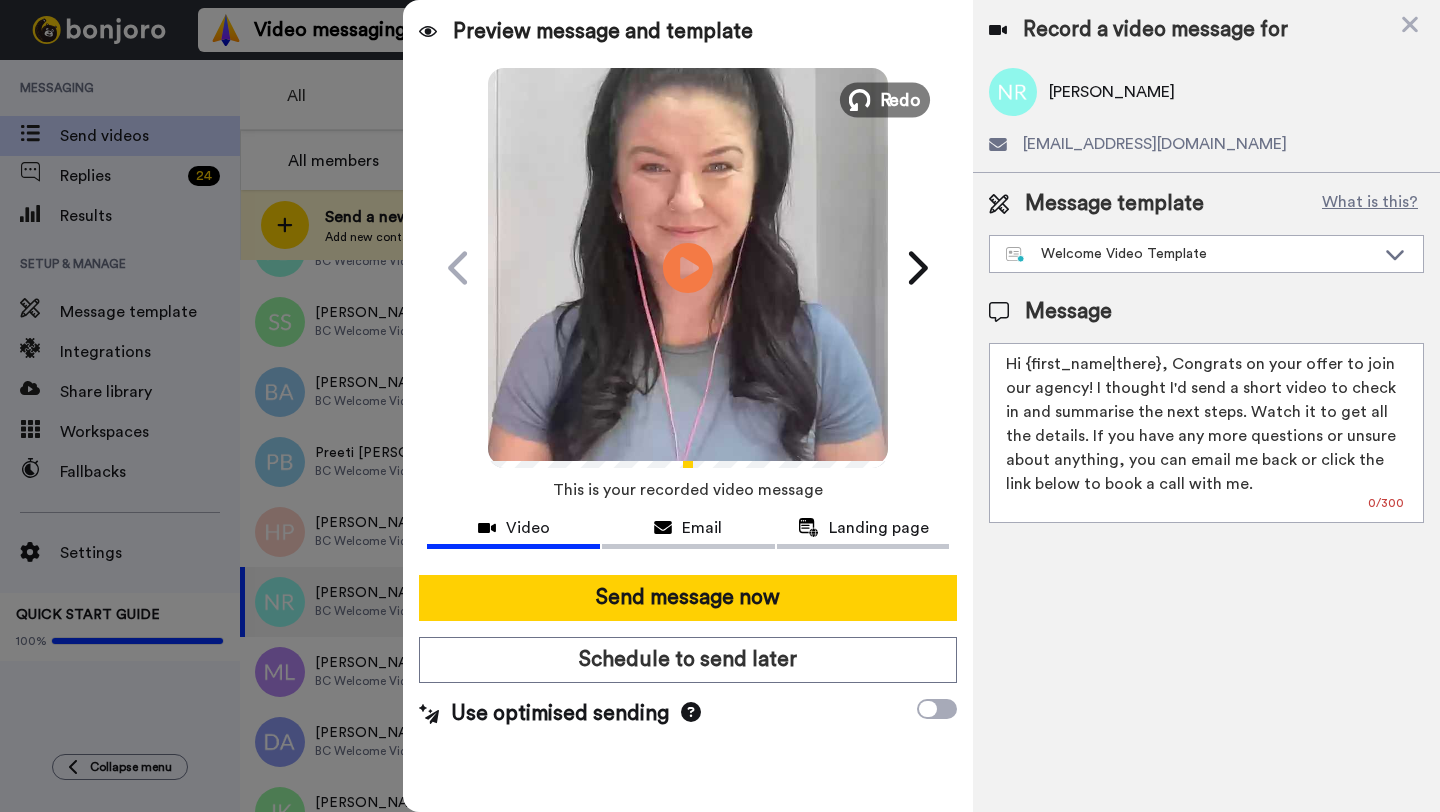 click on "Redo" at bounding box center (885, 99) 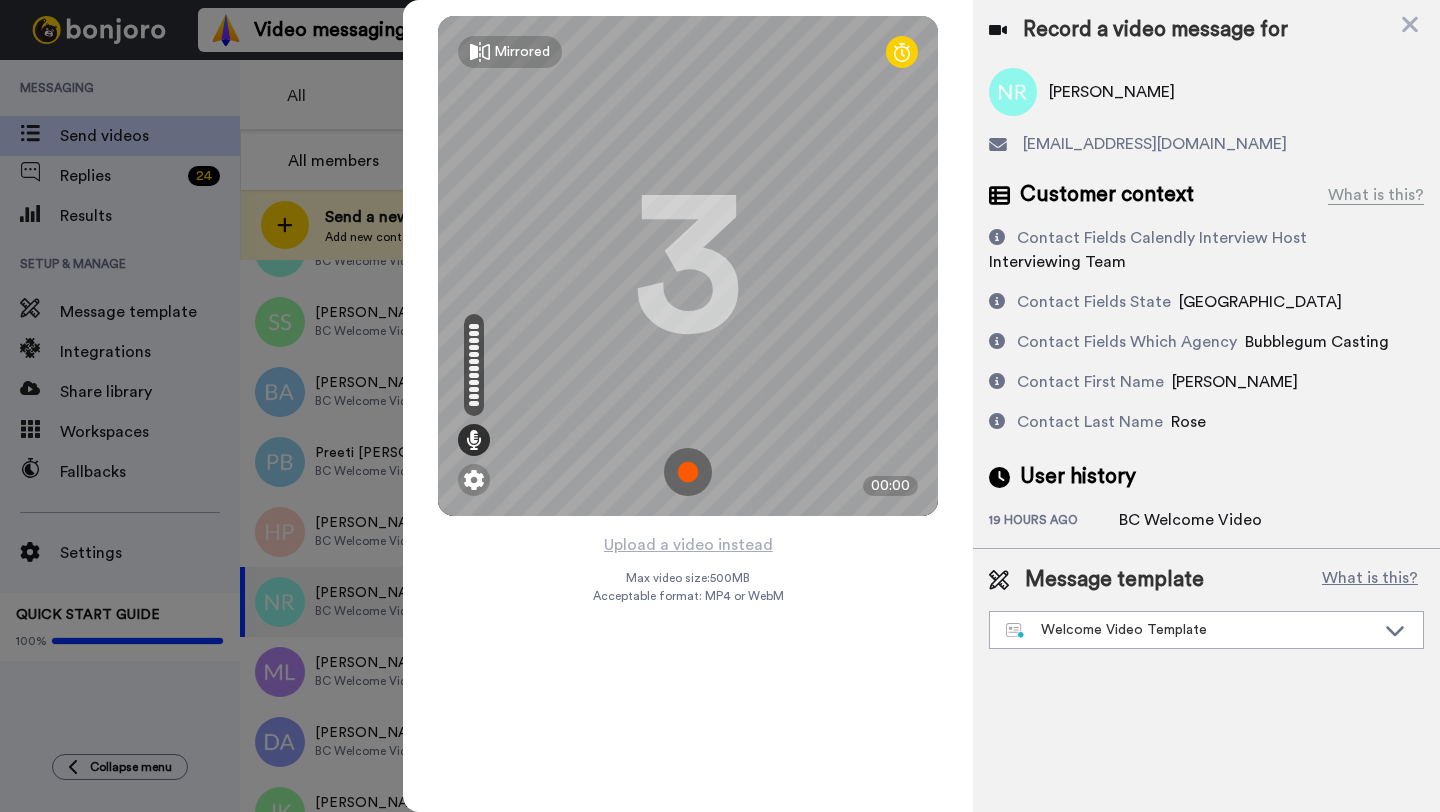 scroll, scrollTop: 203, scrollLeft: 0, axis: vertical 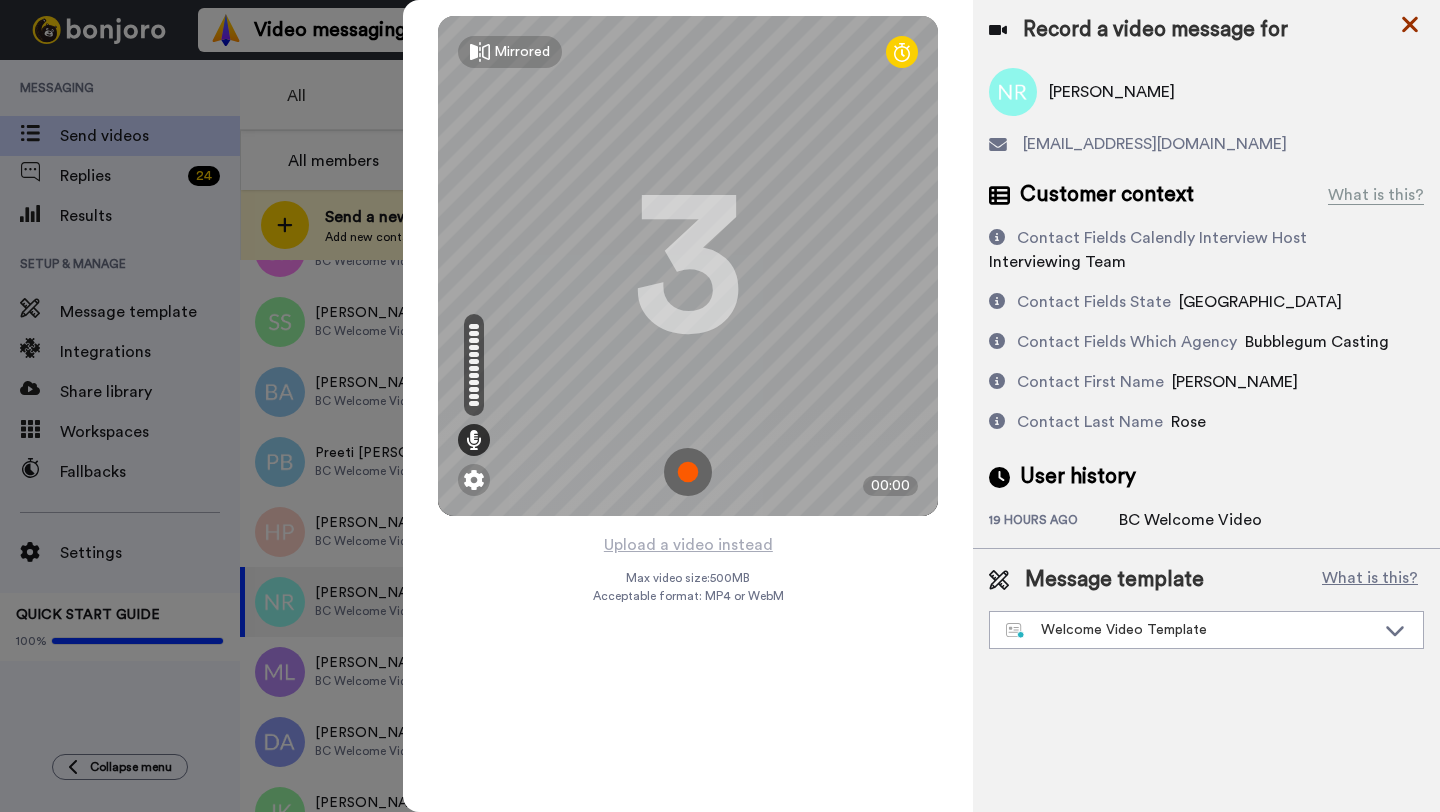 click 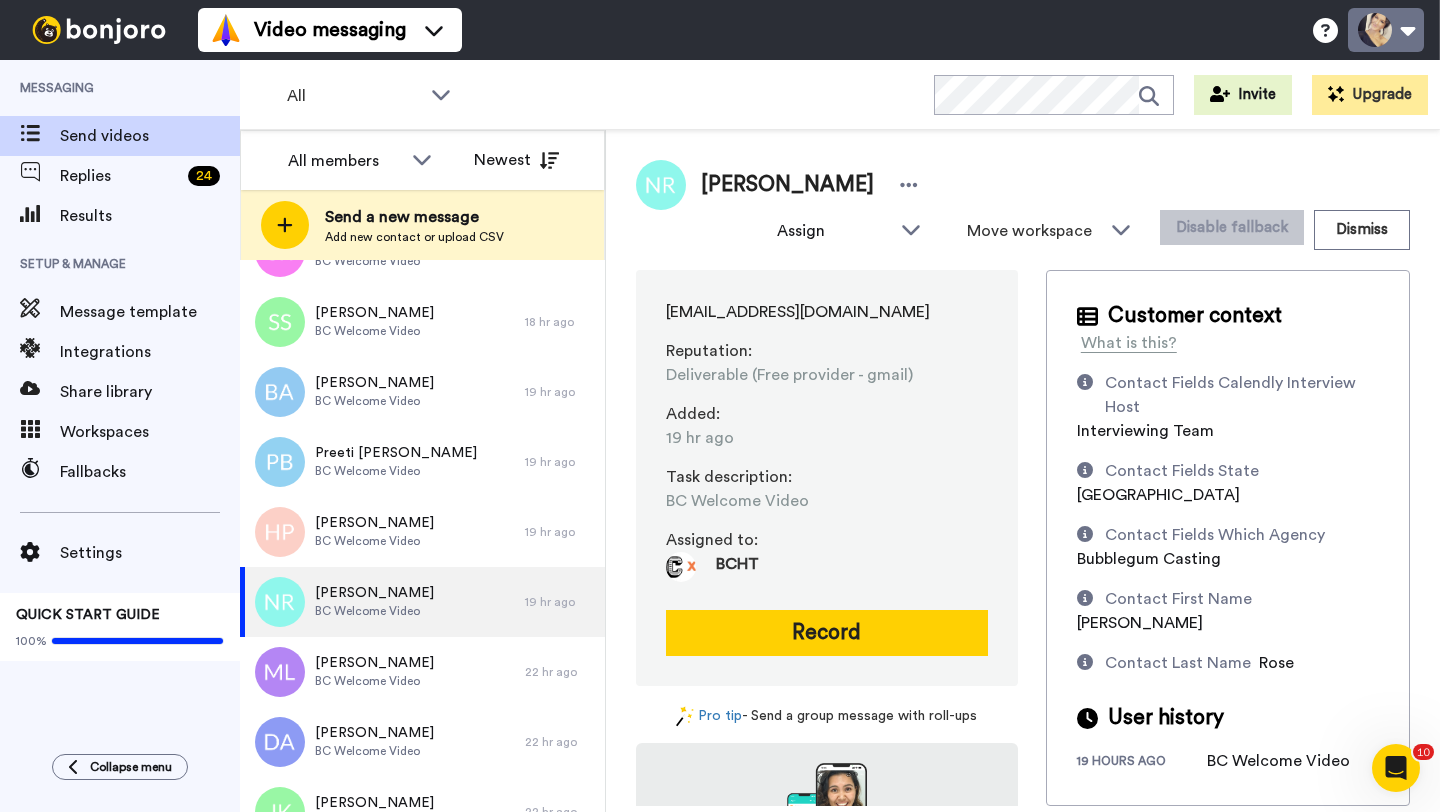 scroll, scrollTop: 0, scrollLeft: 0, axis: both 